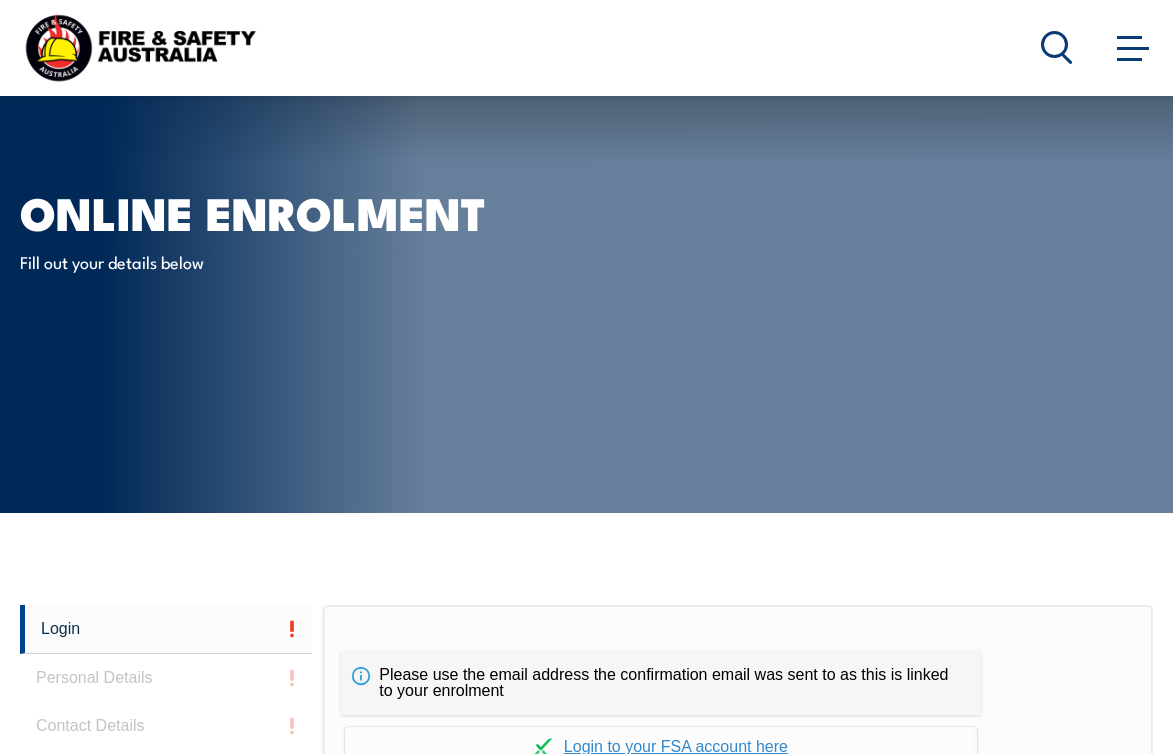 scroll, scrollTop: 799, scrollLeft: 0, axis: vertical 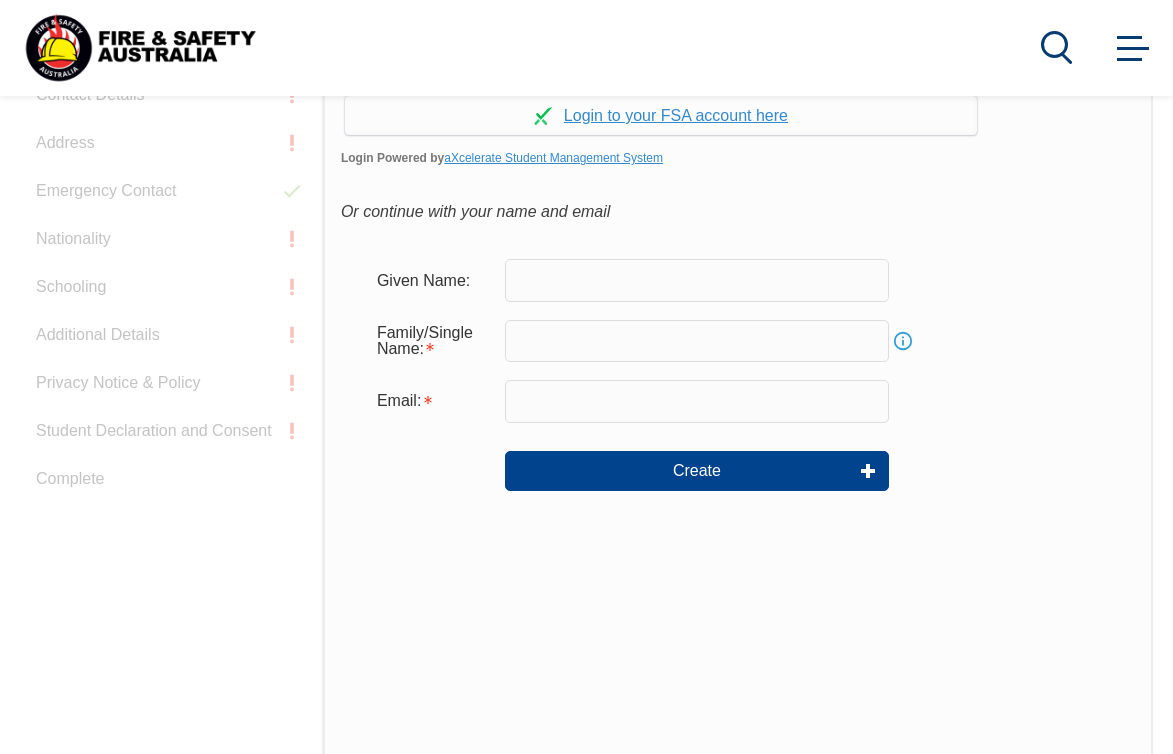 click at bounding box center [697, 280] 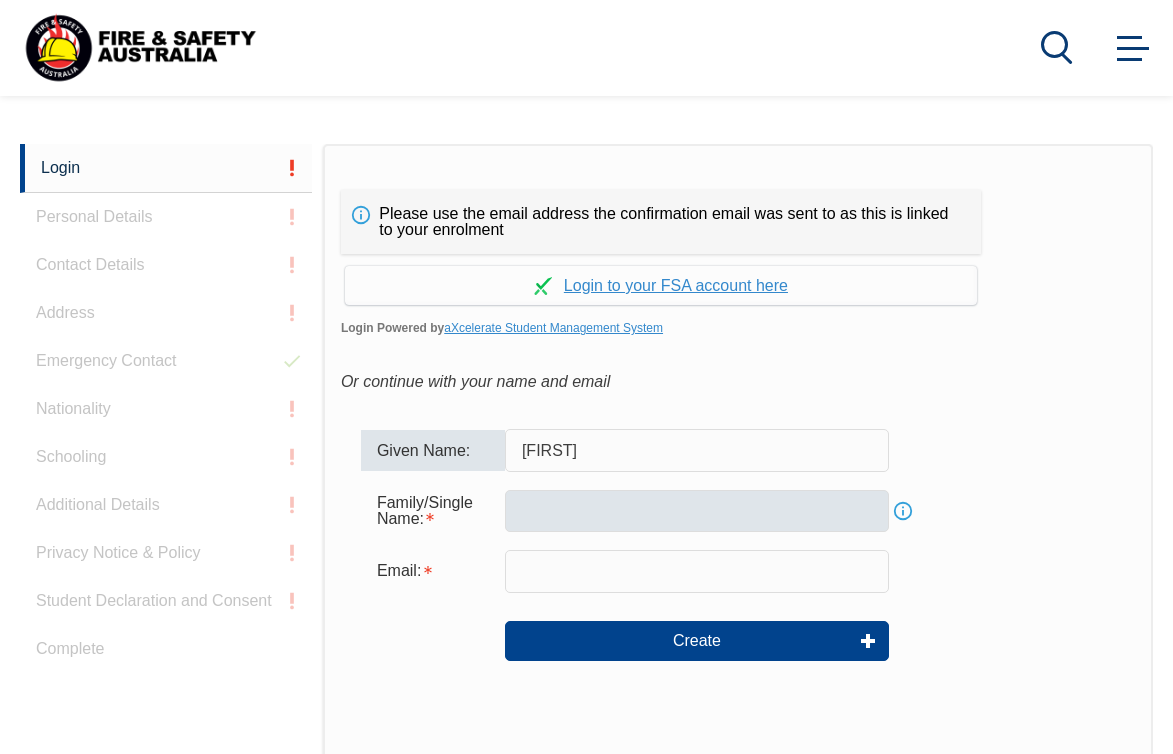 scroll, scrollTop: 460, scrollLeft: 0, axis: vertical 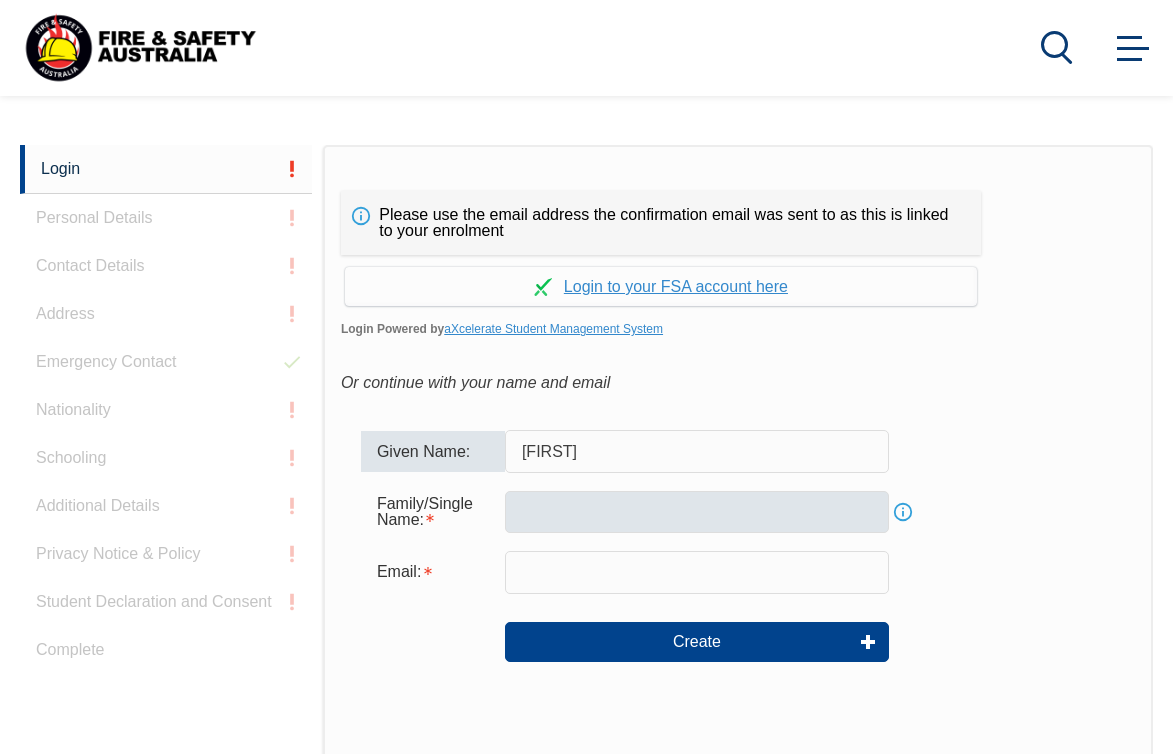 type on "[FIRST]" 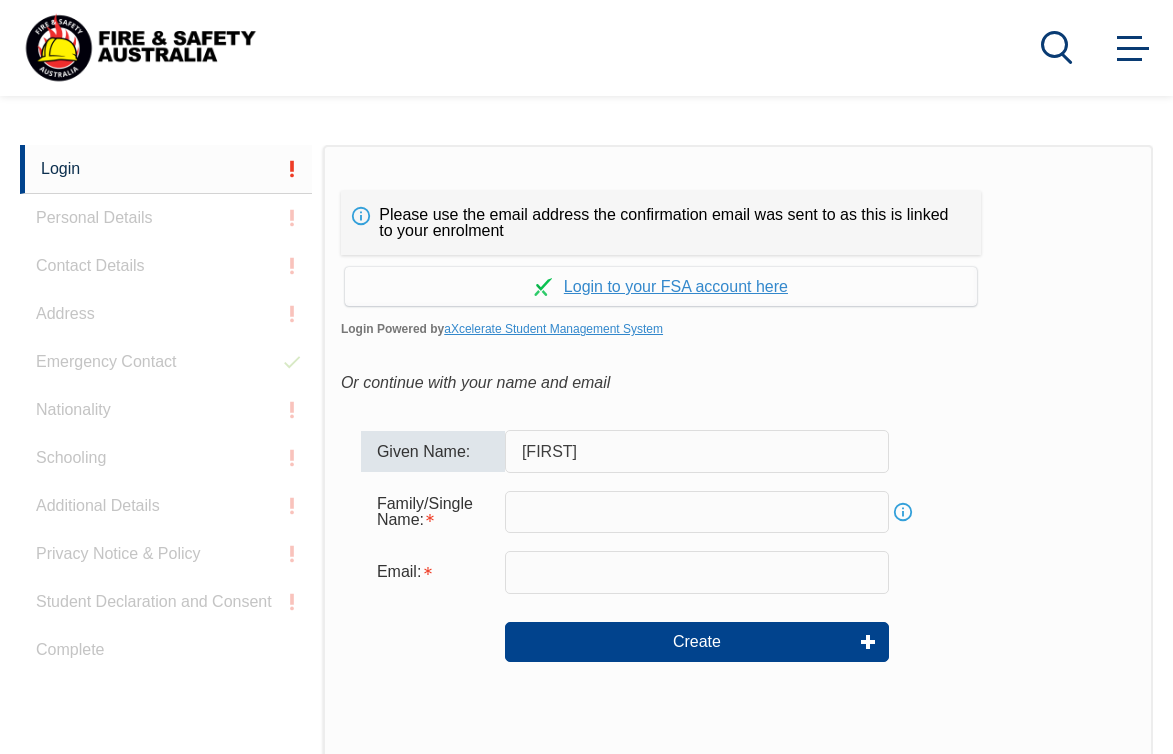 click at bounding box center (697, 512) 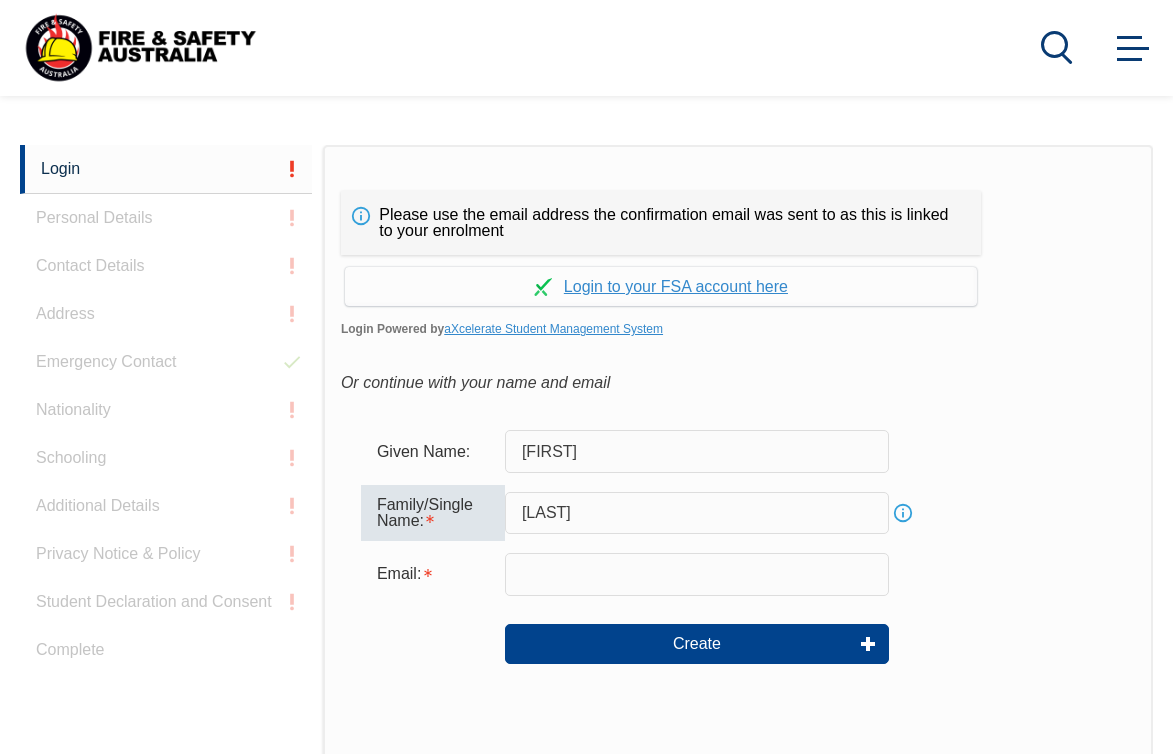 type on "[LAST]" 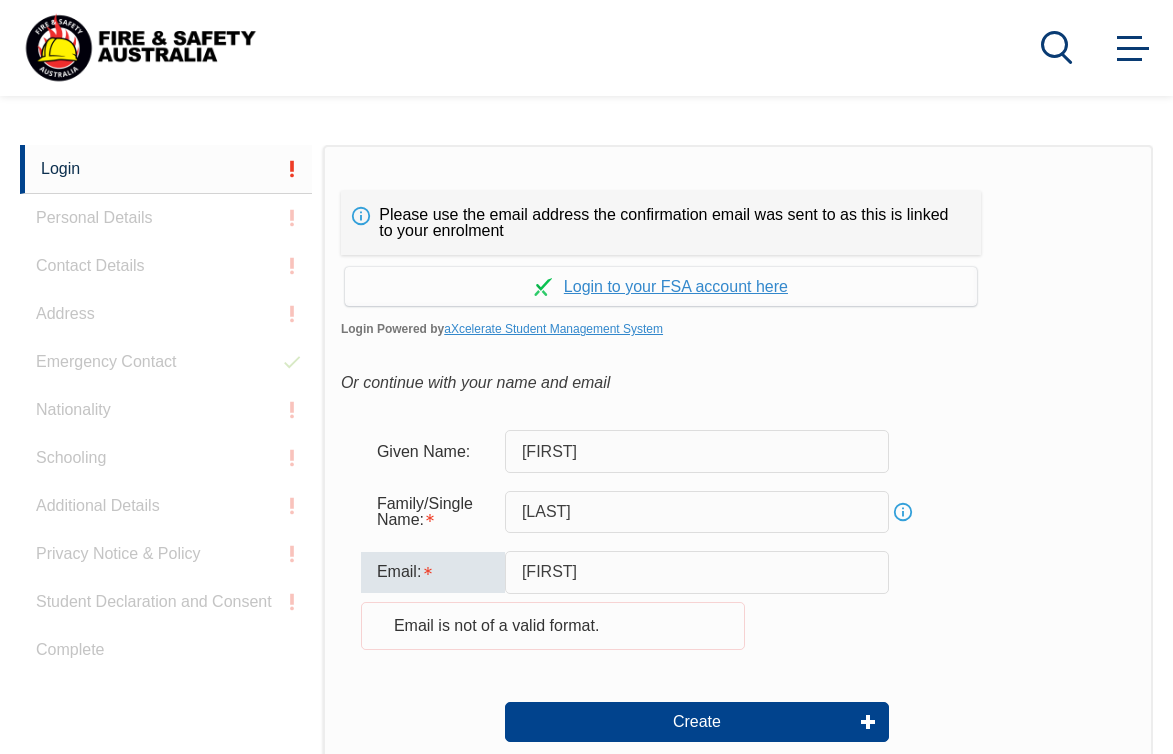 type on "[EMAIL]" 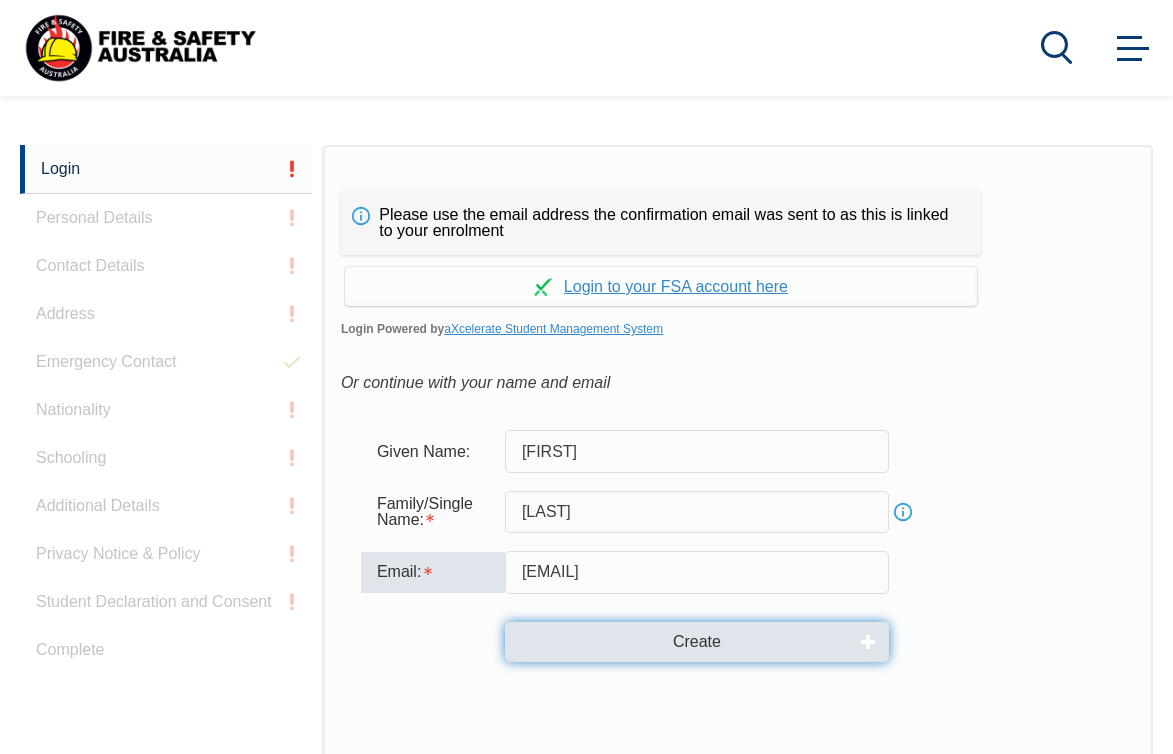 click on "Create" at bounding box center (697, 642) 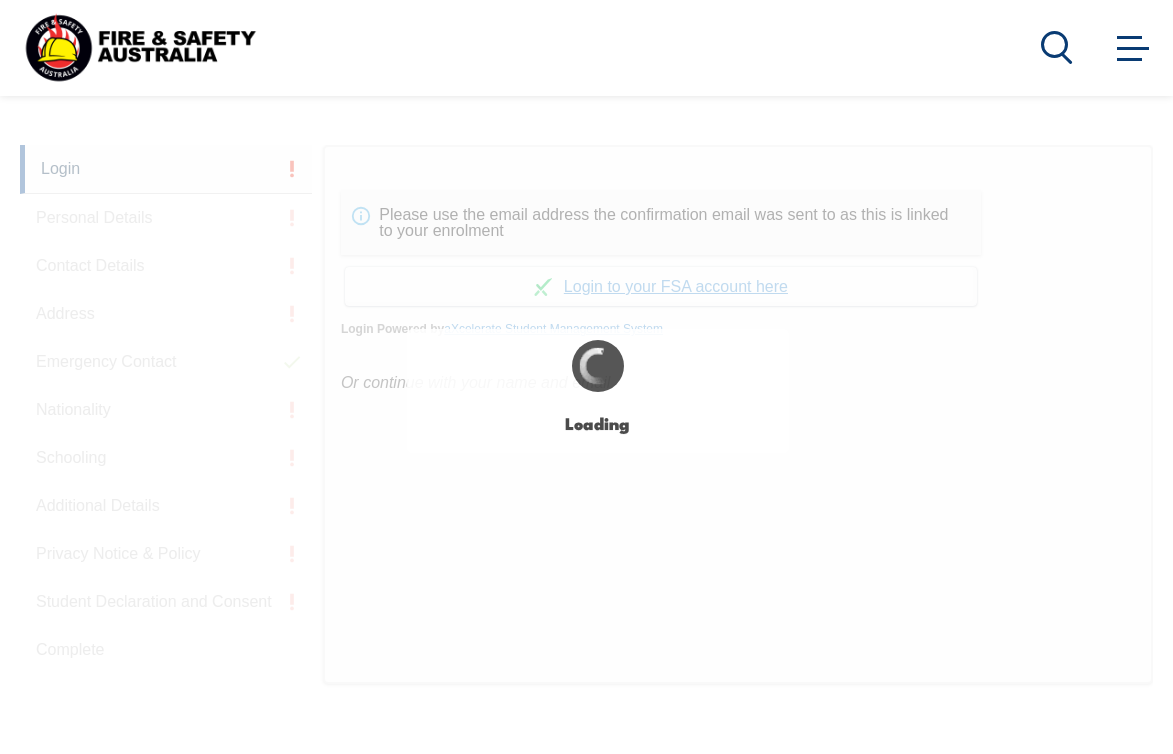 type on "[FIRST]" 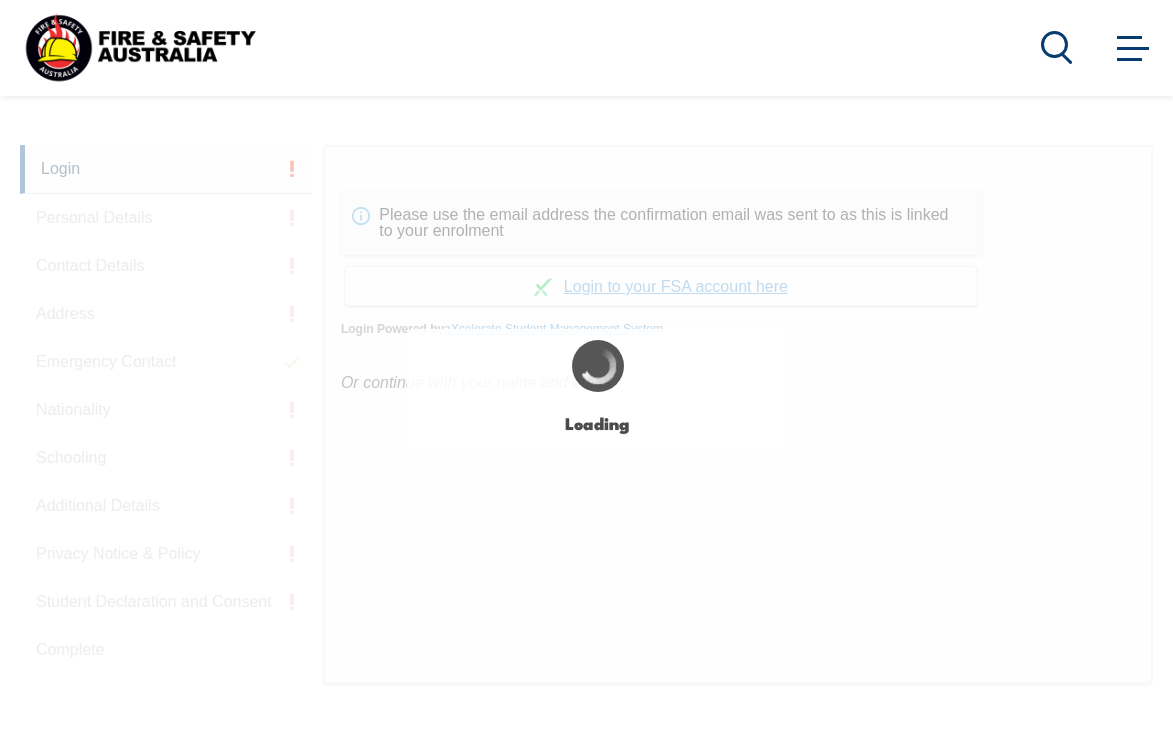 type on "[LAST]" 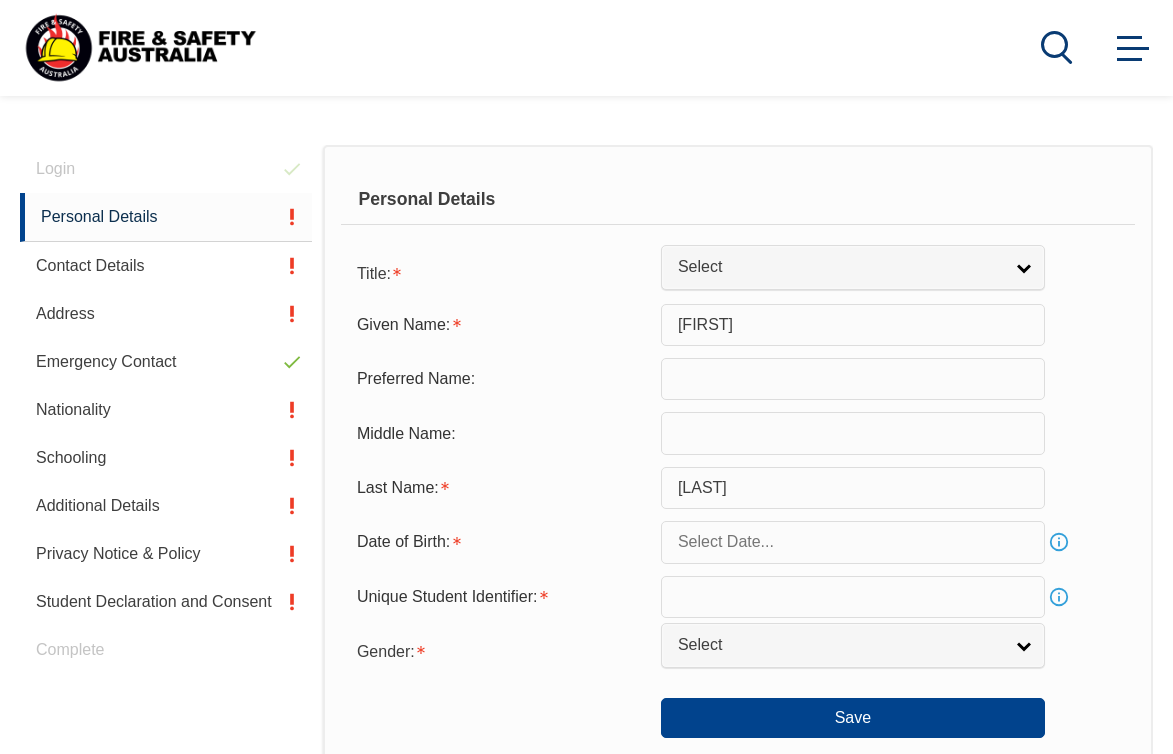 scroll, scrollTop: 505, scrollLeft: 0, axis: vertical 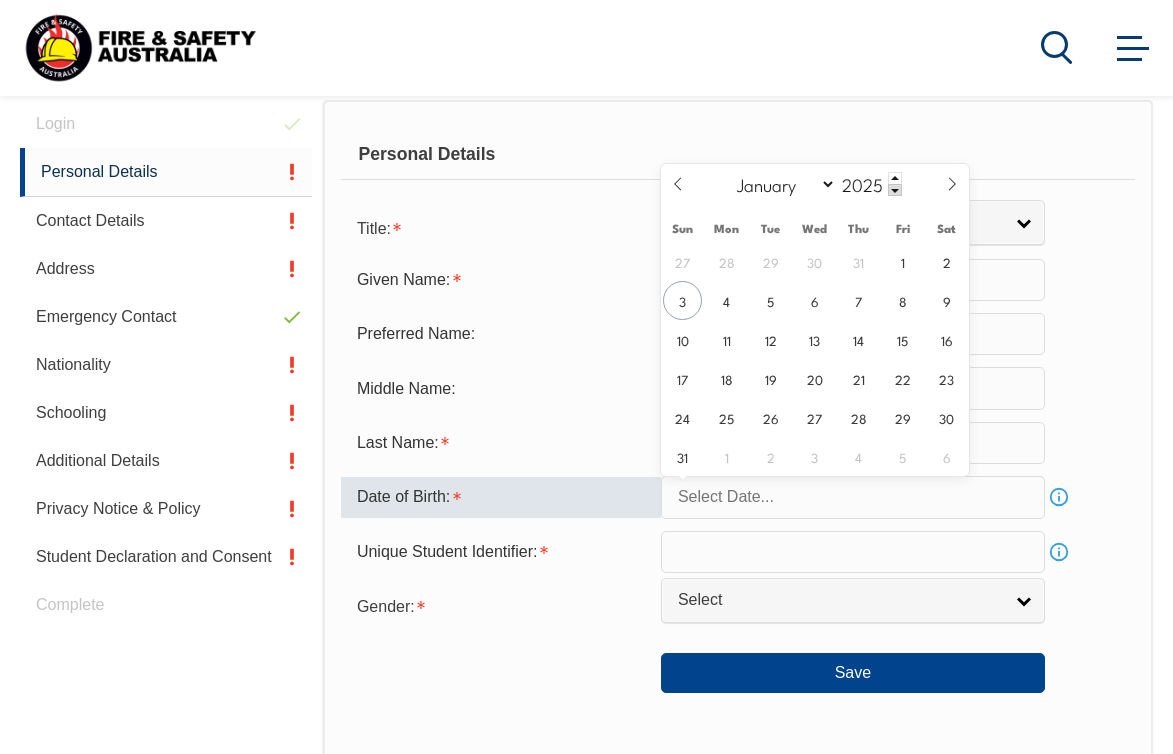click at bounding box center [853, 497] 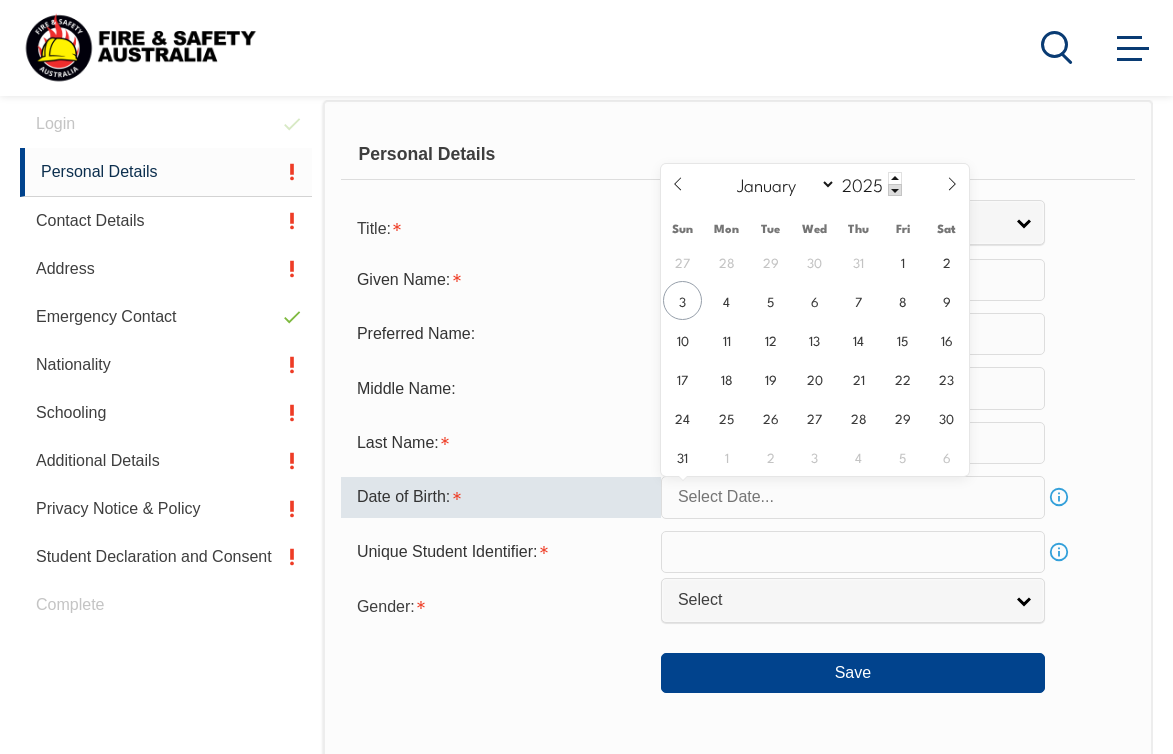 click at bounding box center (853, 497) 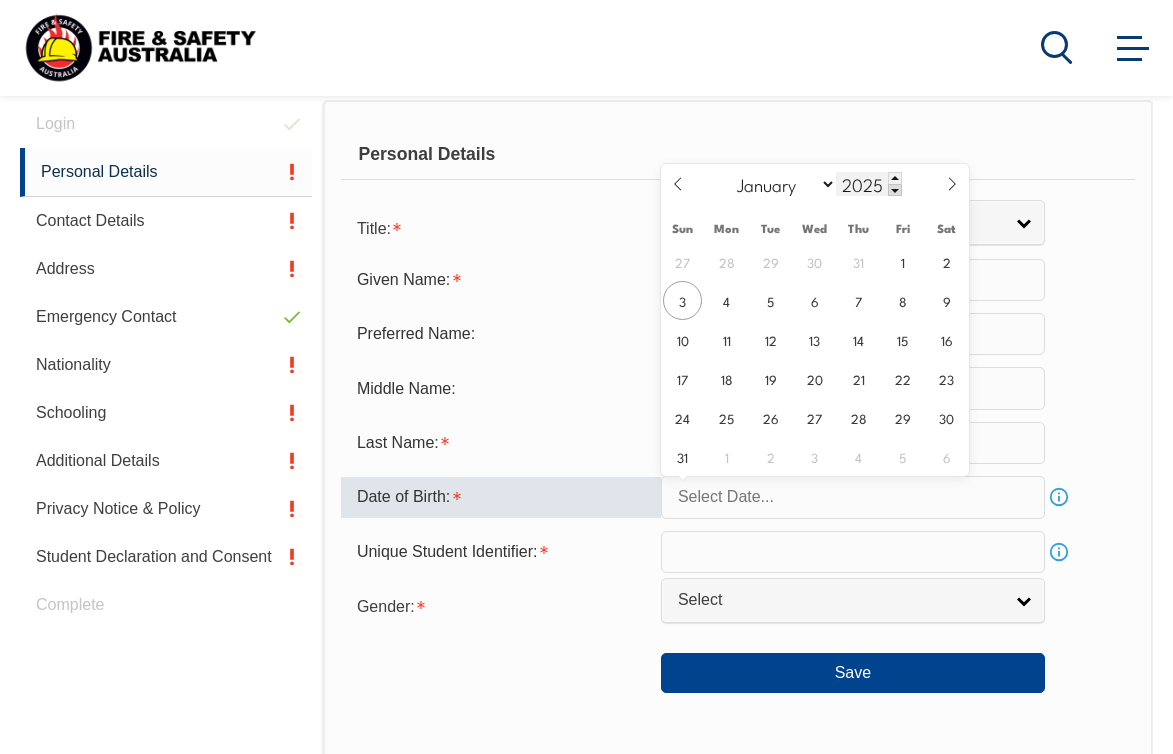click on "2025" at bounding box center (869, 184) 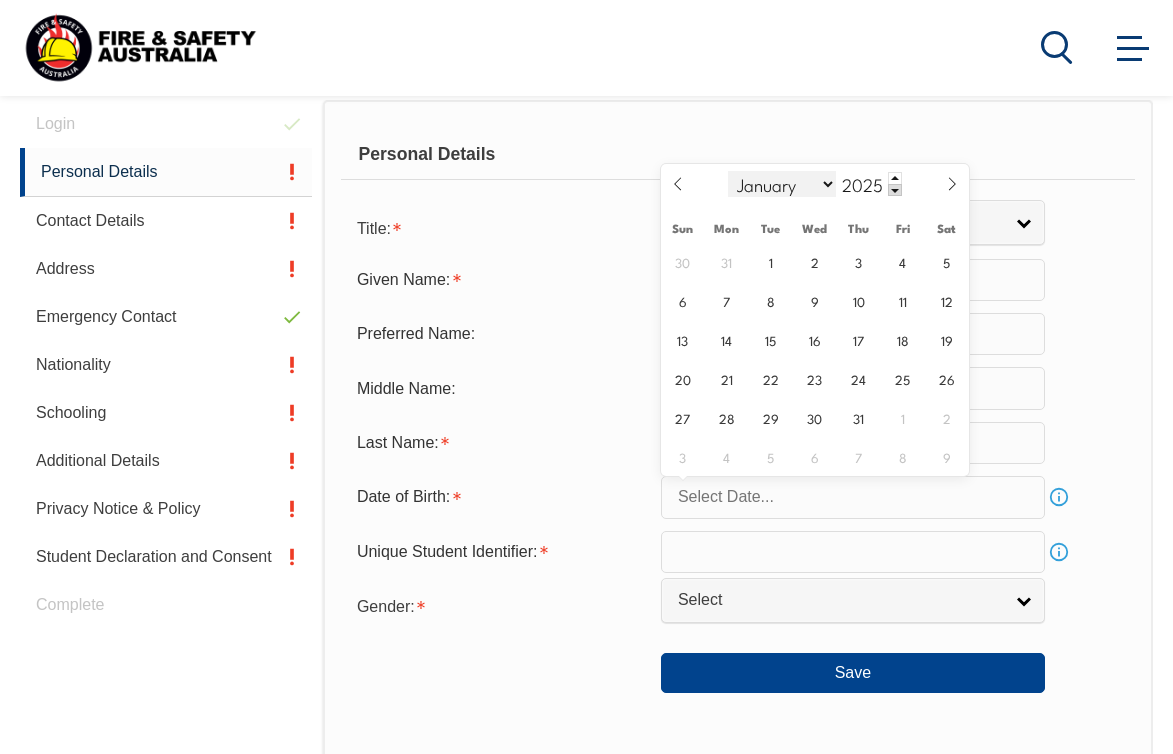 type on "[YEAR]" 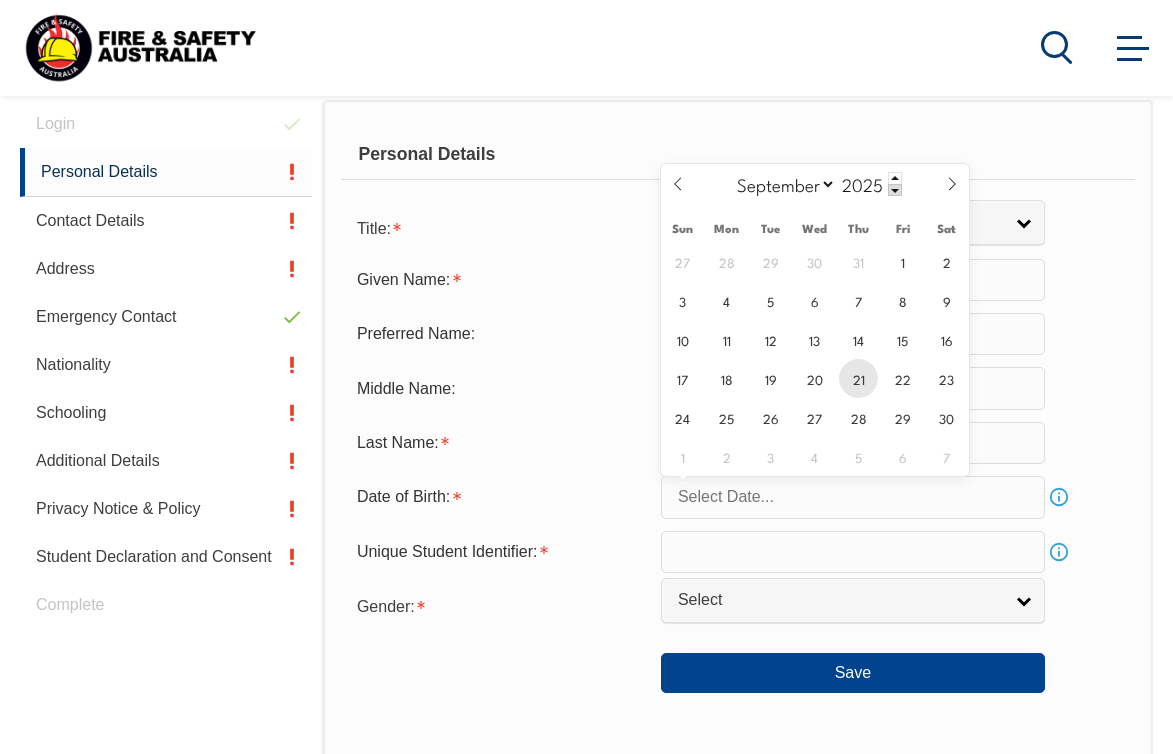 click on "21" at bounding box center (858, 378) 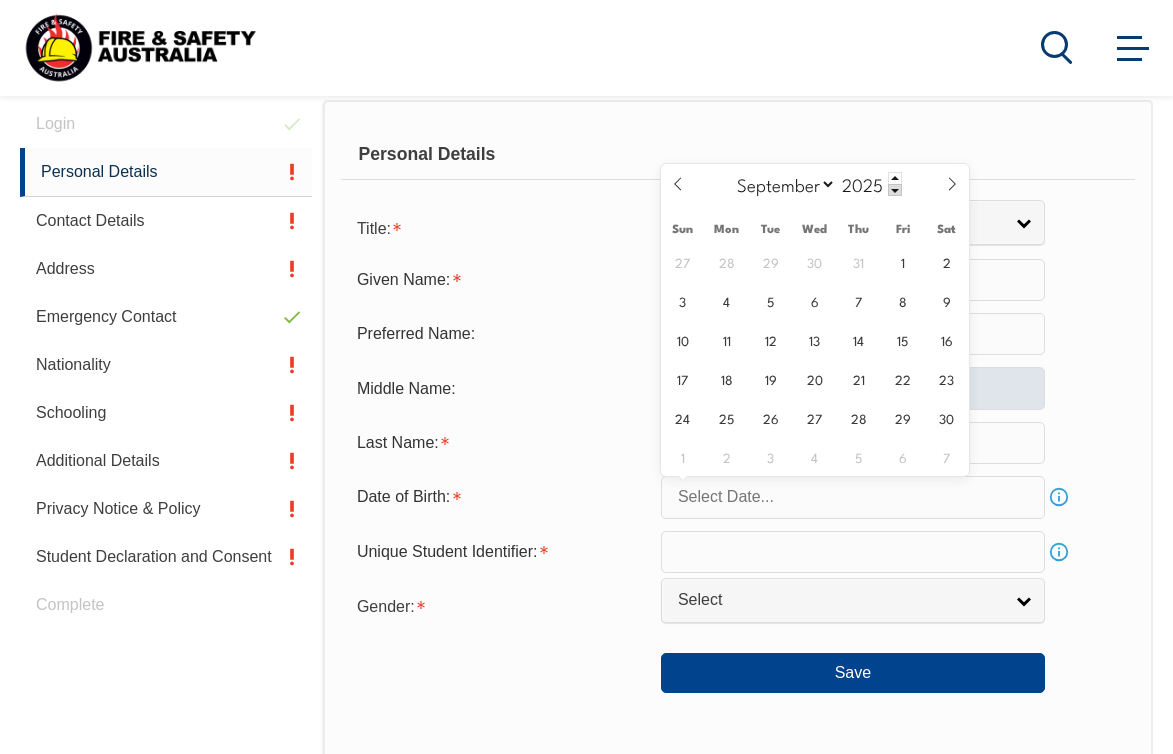 type on "[MONTH] [DAY], [YEAR]" 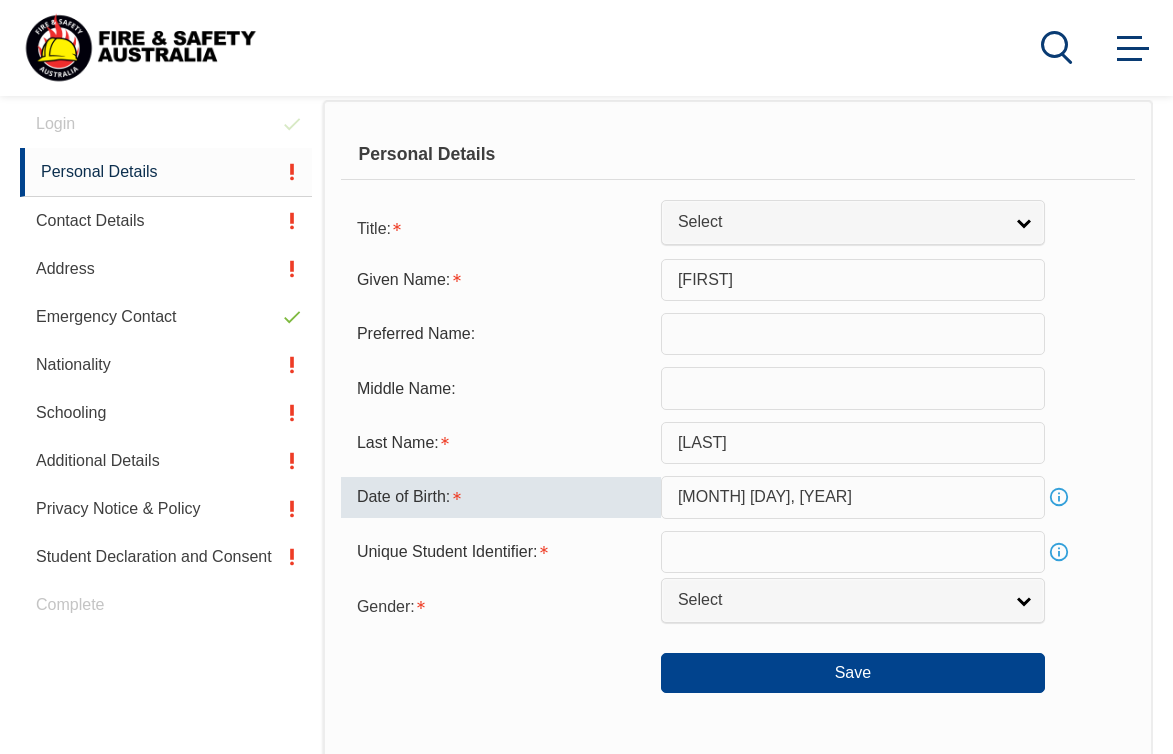 click at bounding box center (853, 552) 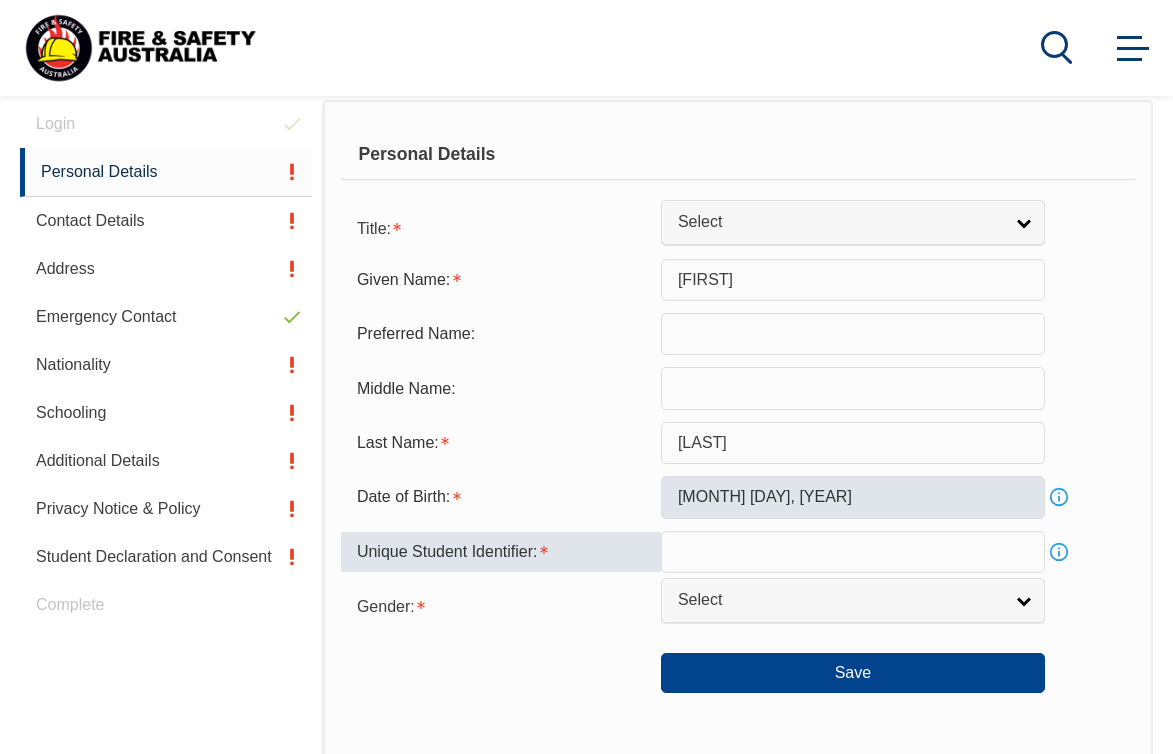 paste on "[LICENSE_PLATE]" 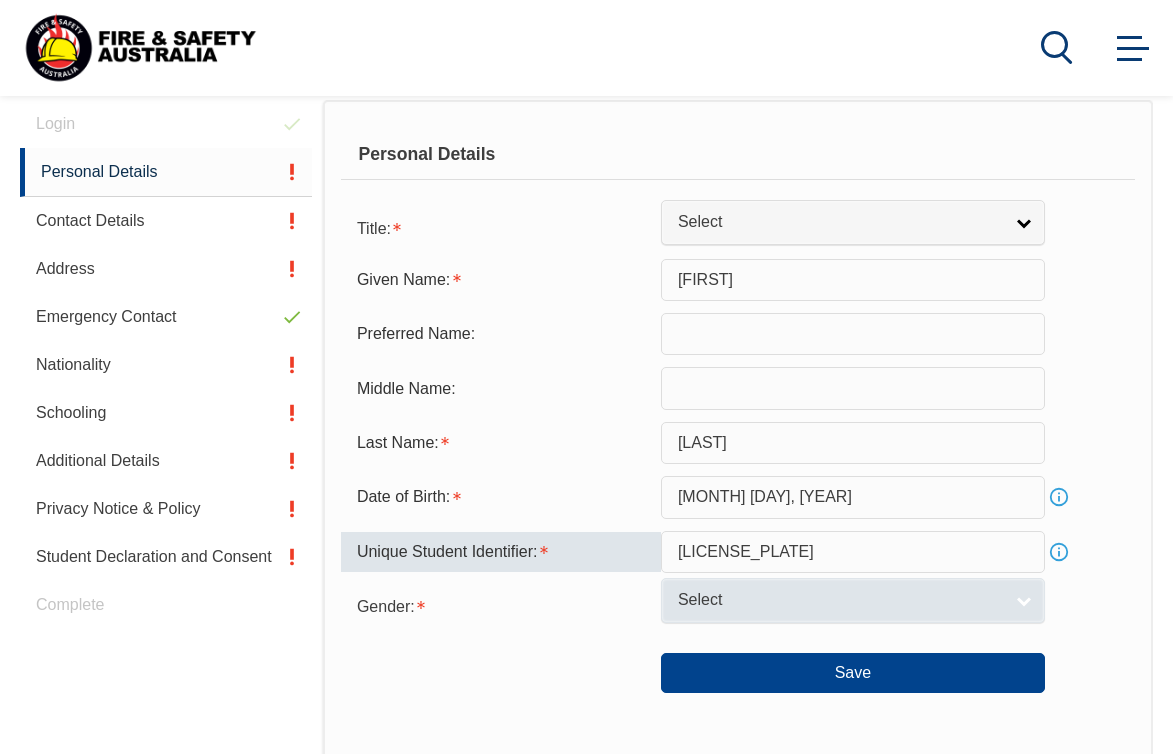 type on "[LICENSE_PLATE]" 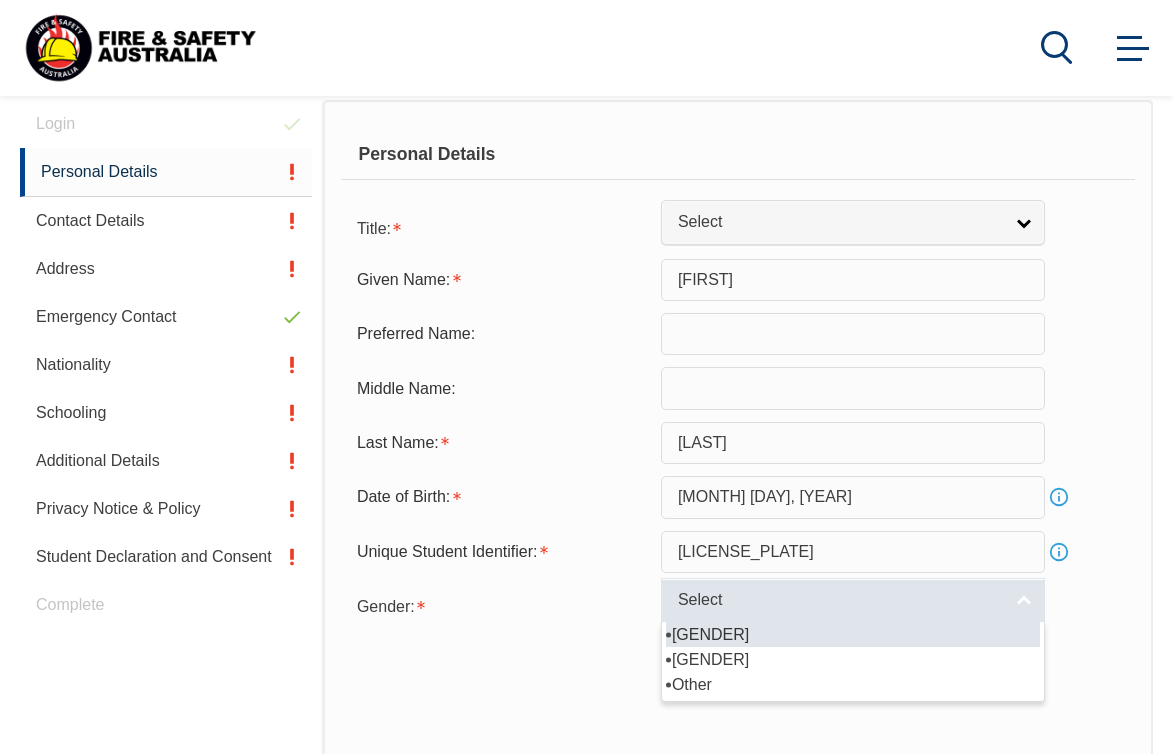 click on "Select" at bounding box center [840, 600] 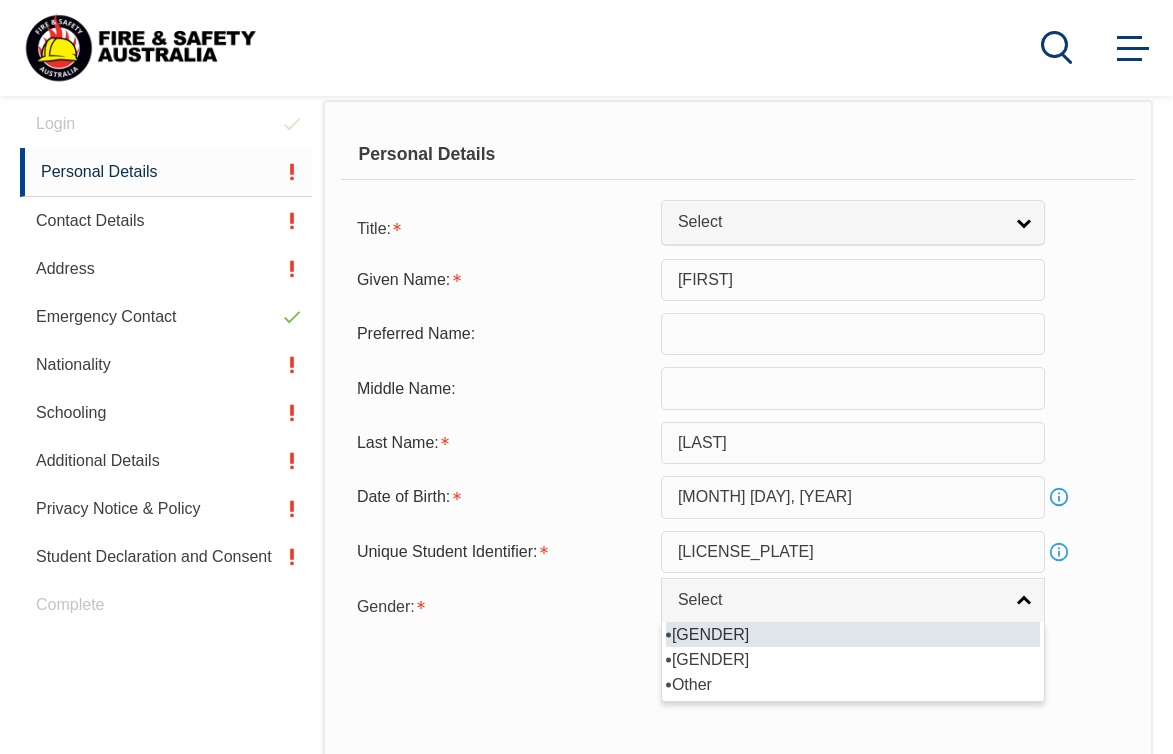 click on "[GENDER]" at bounding box center [853, 634] 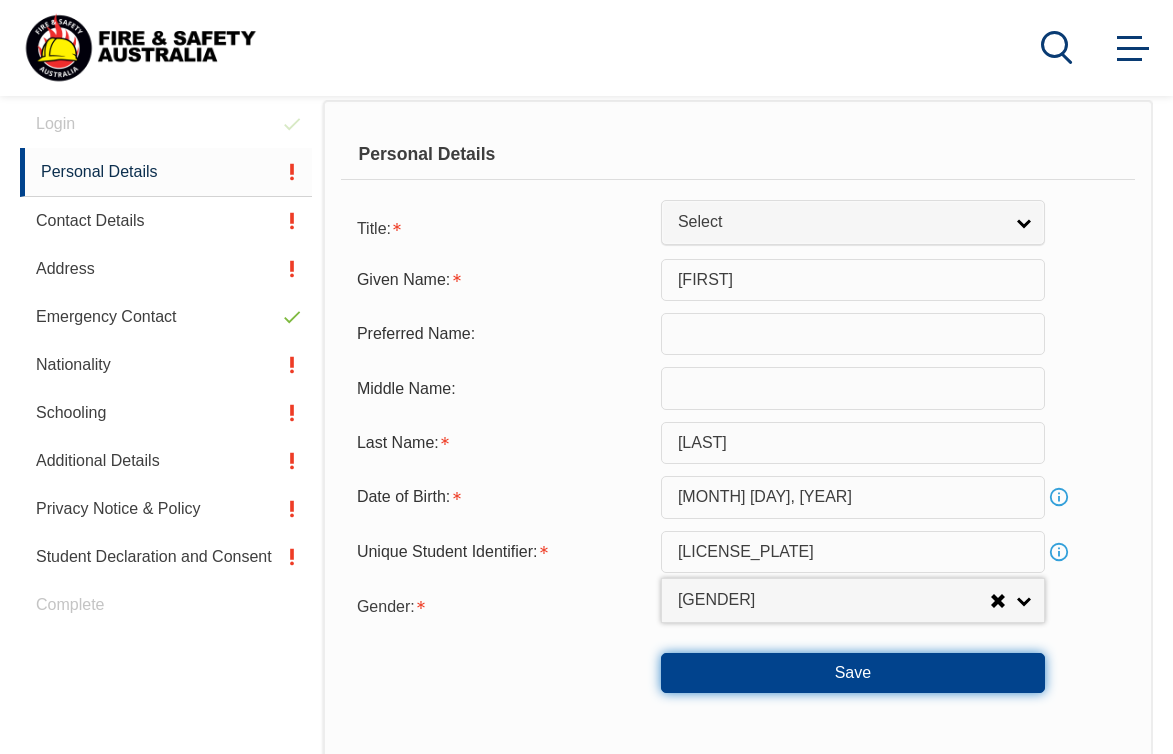 click on "Save" at bounding box center (853, 673) 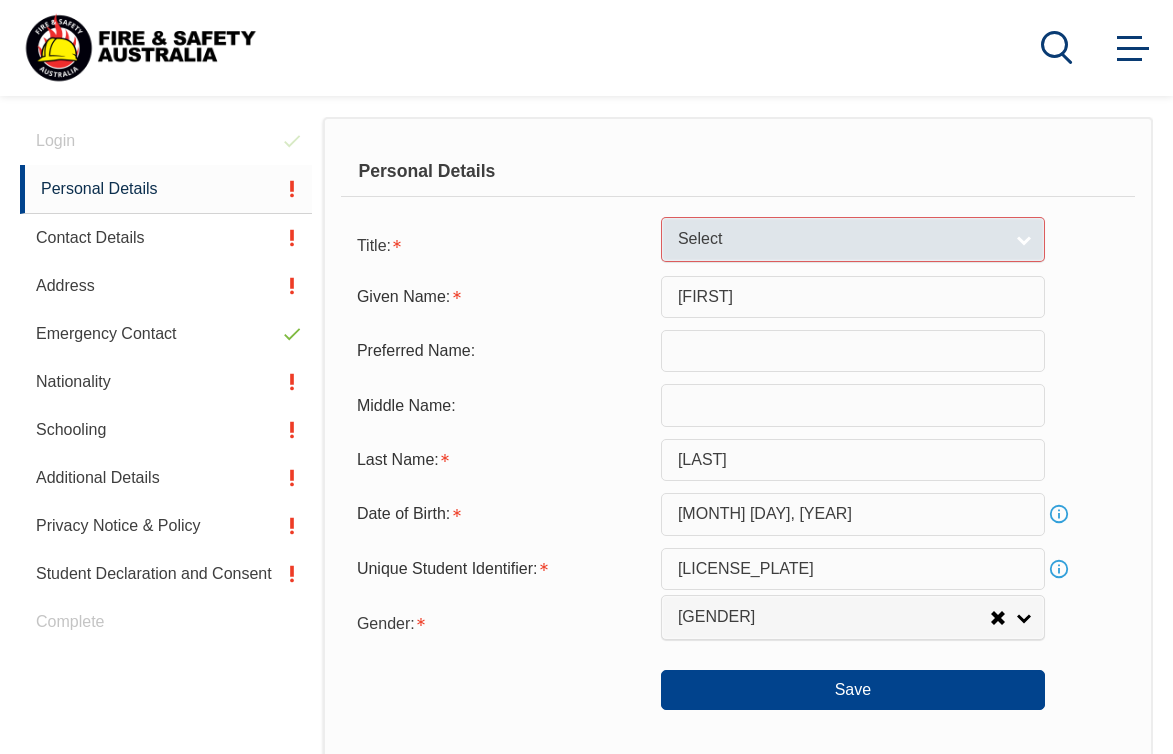 scroll, scrollTop: 474, scrollLeft: 0, axis: vertical 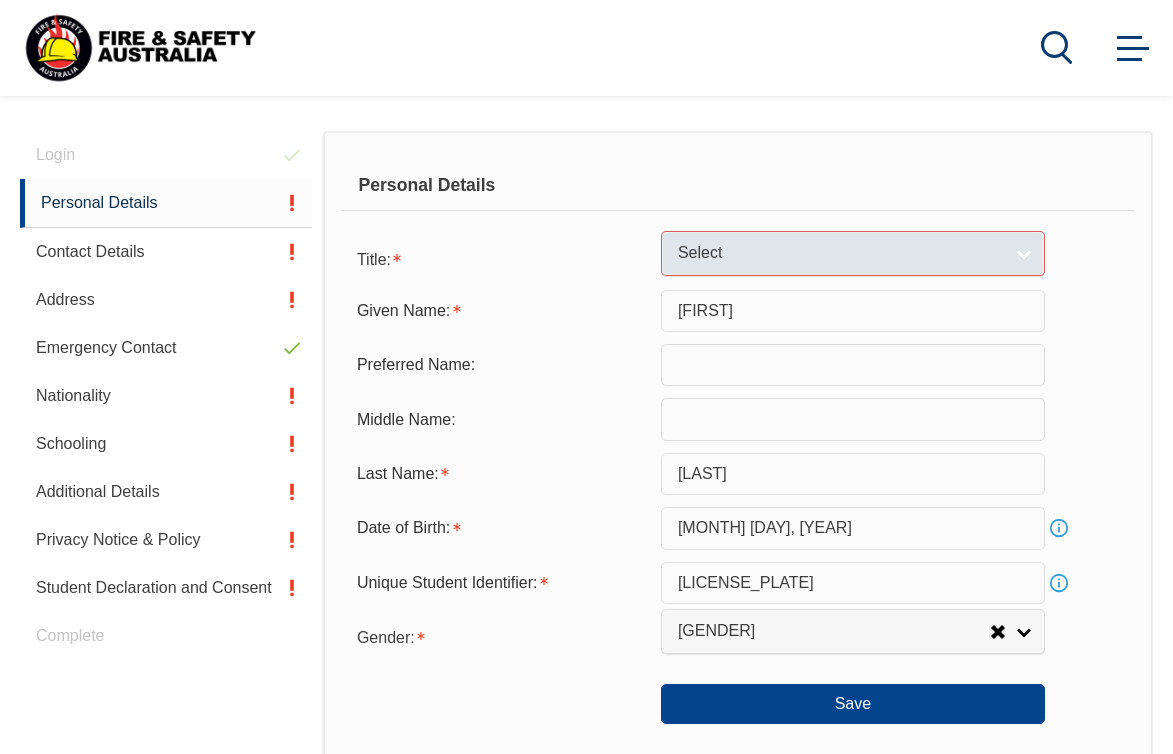 click on "Select" at bounding box center [840, 253] 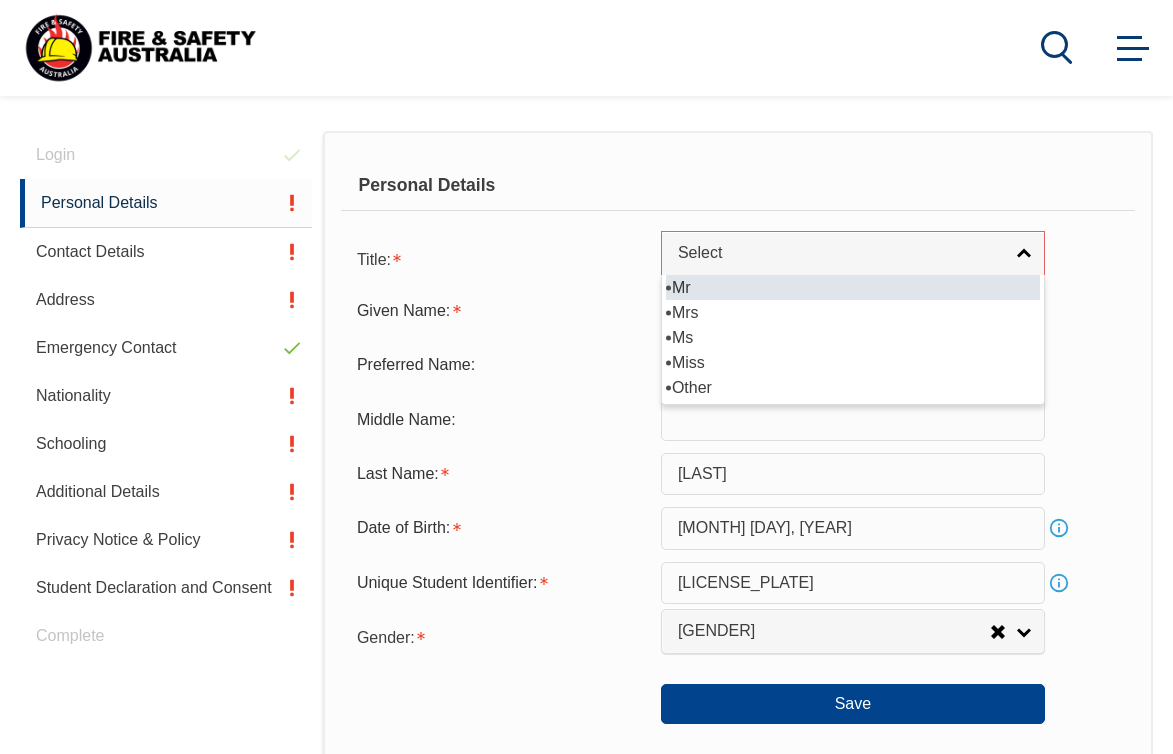 click on "Mr" at bounding box center [853, 287] 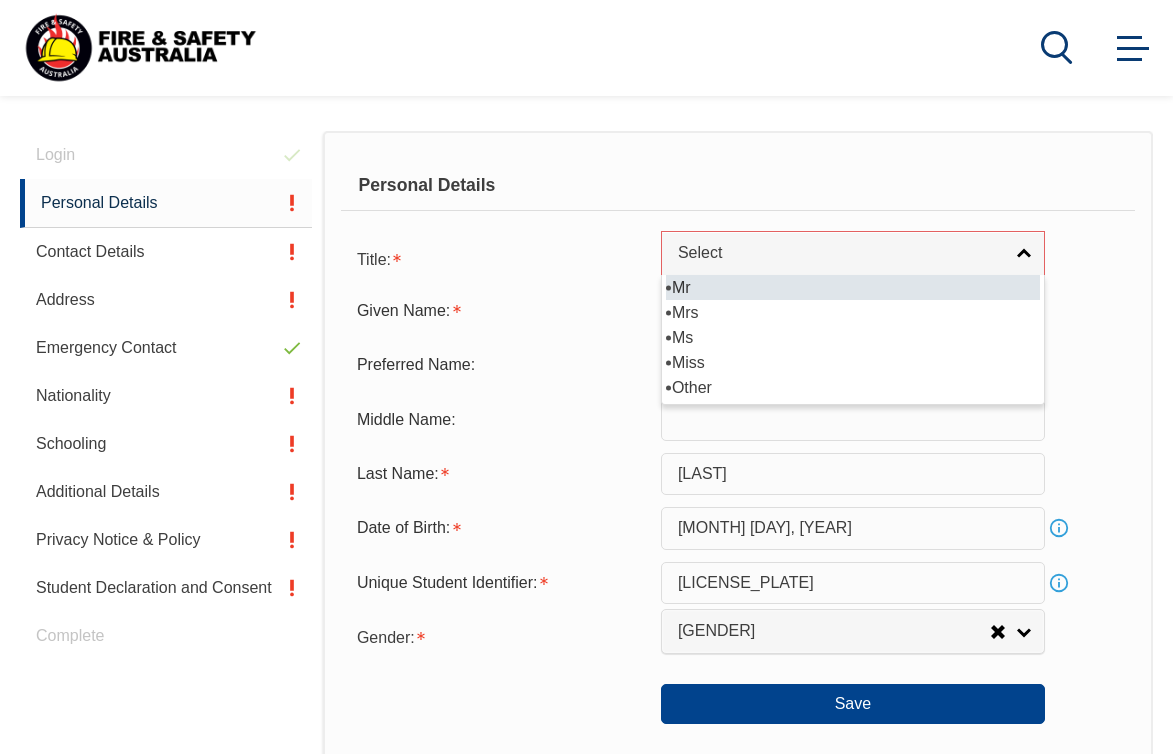 select on "Mr" 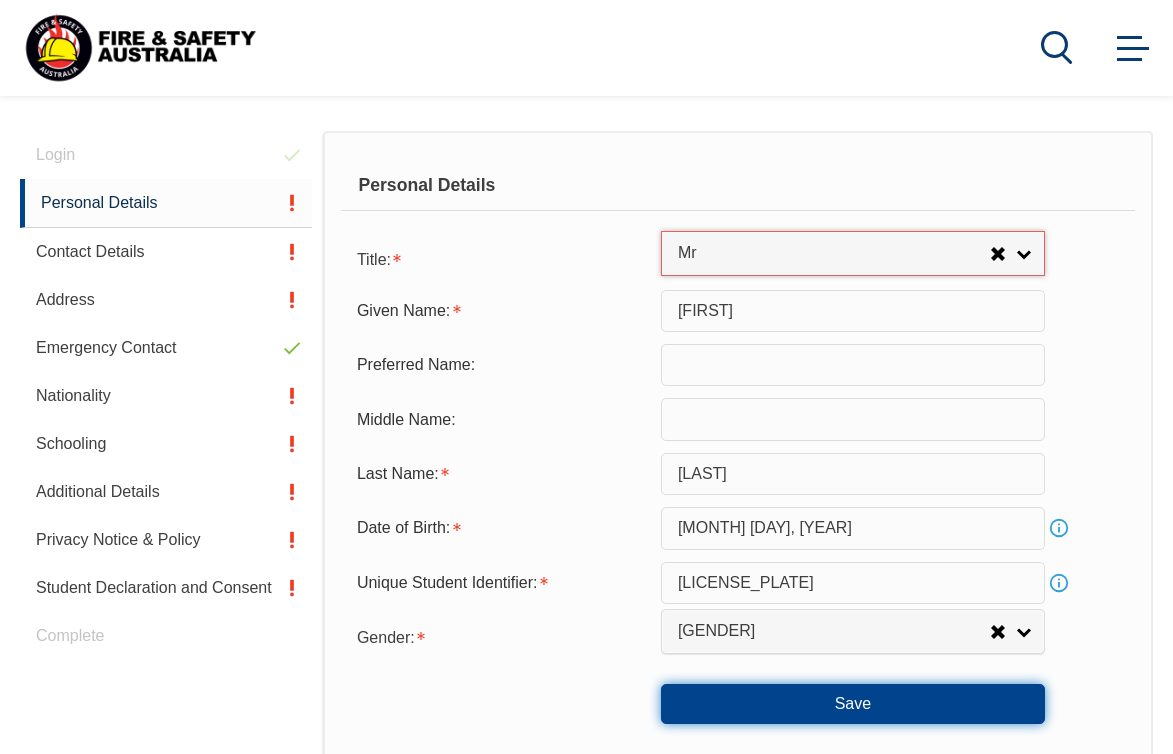 click on "Save" at bounding box center [853, 704] 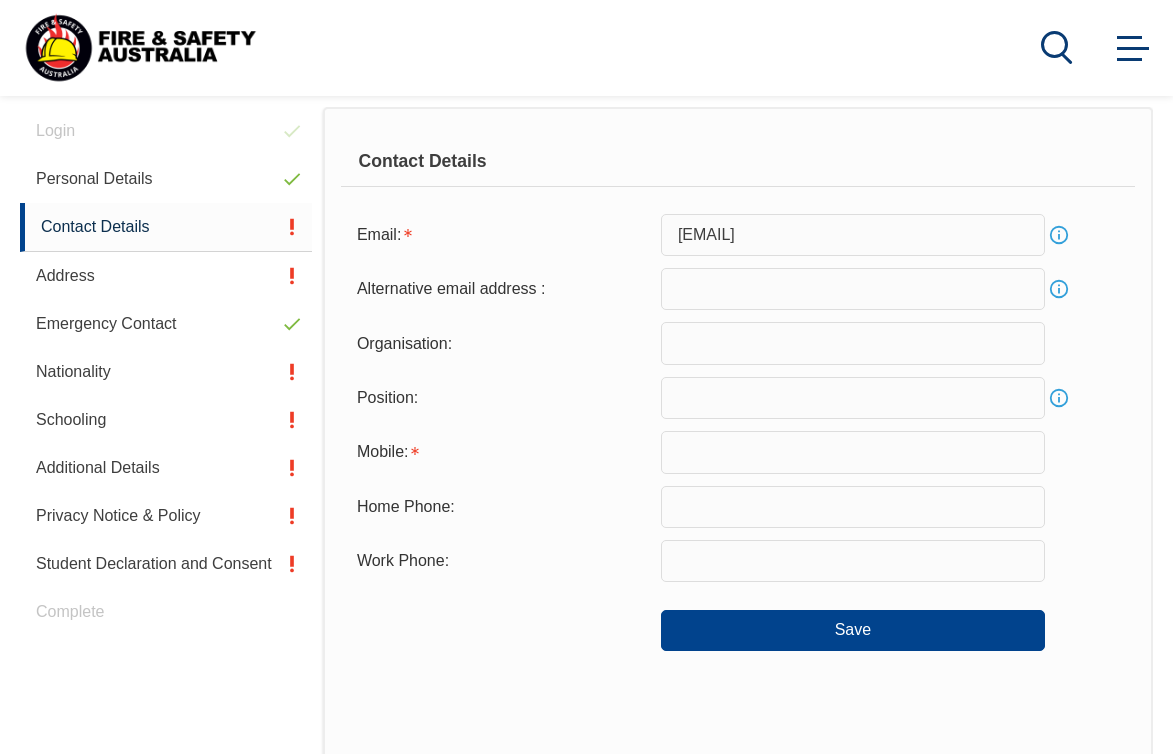 scroll, scrollTop: 505, scrollLeft: 0, axis: vertical 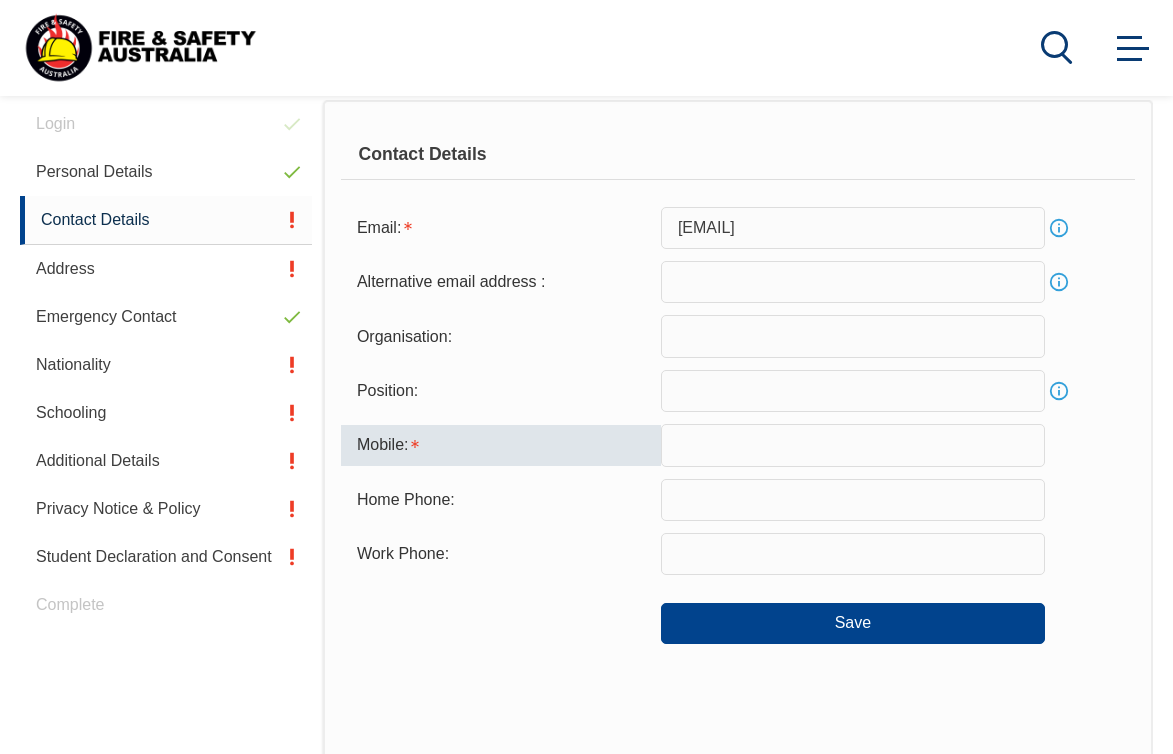 click at bounding box center [853, 445] 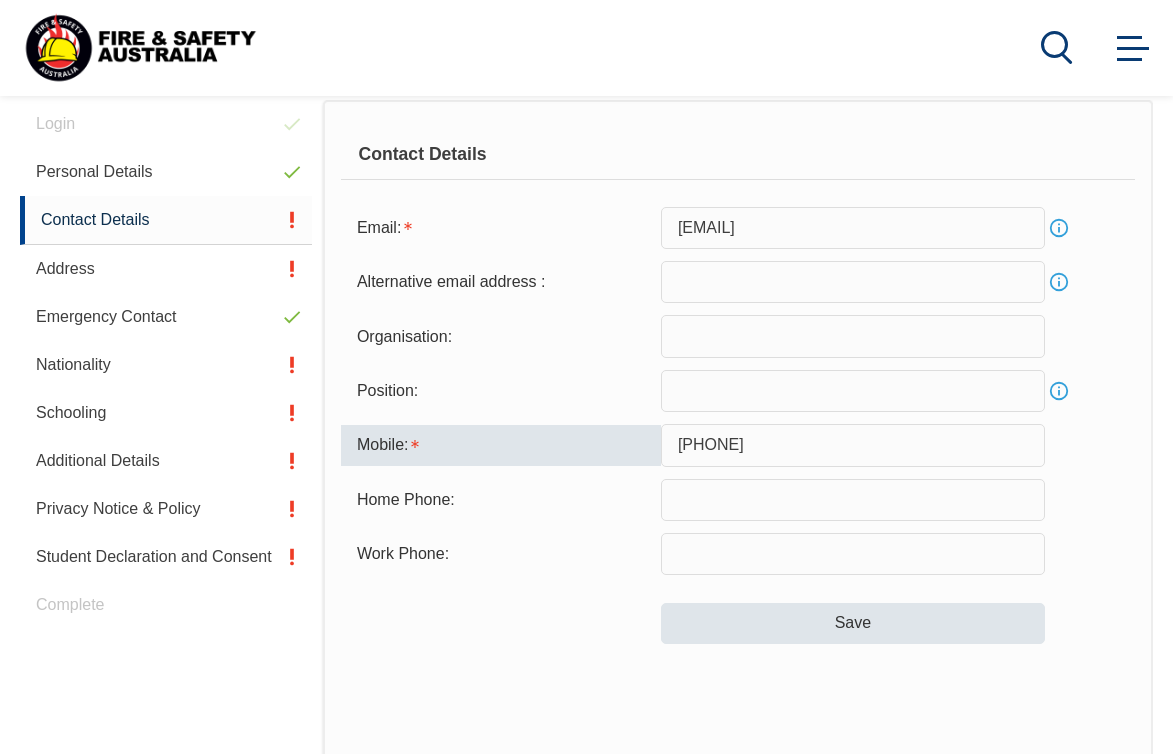 type on "[PHONE]" 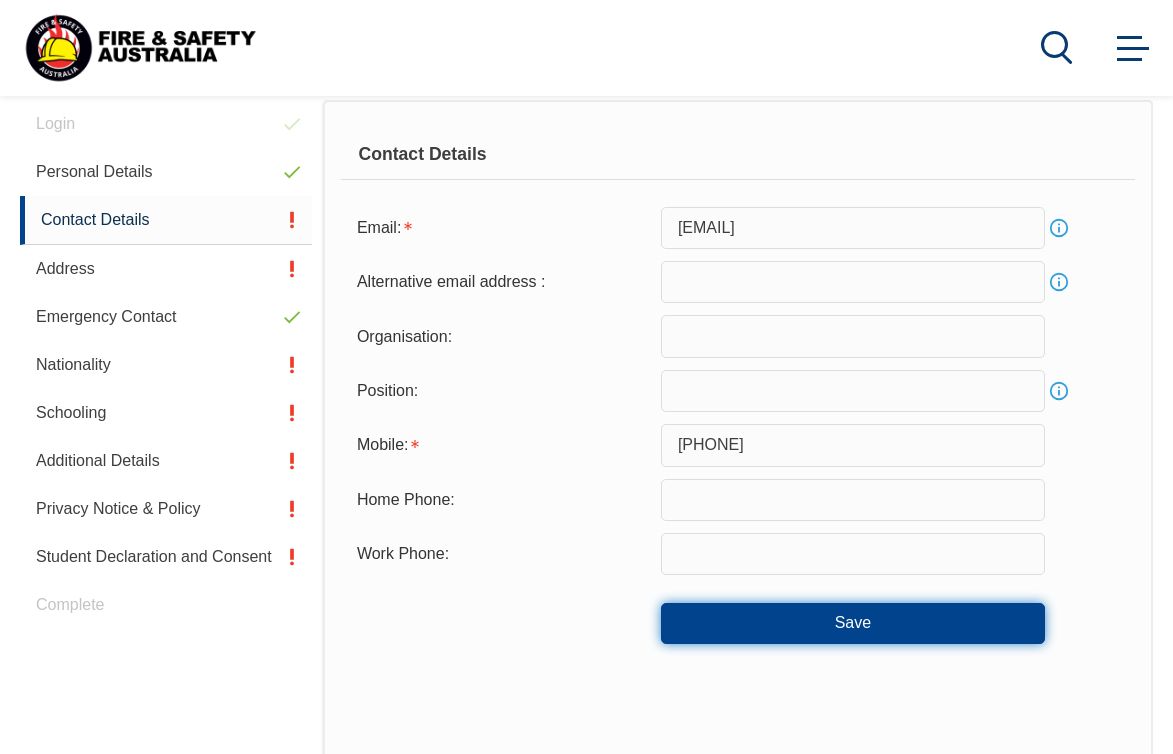 click on "Save" at bounding box center (853, 623) 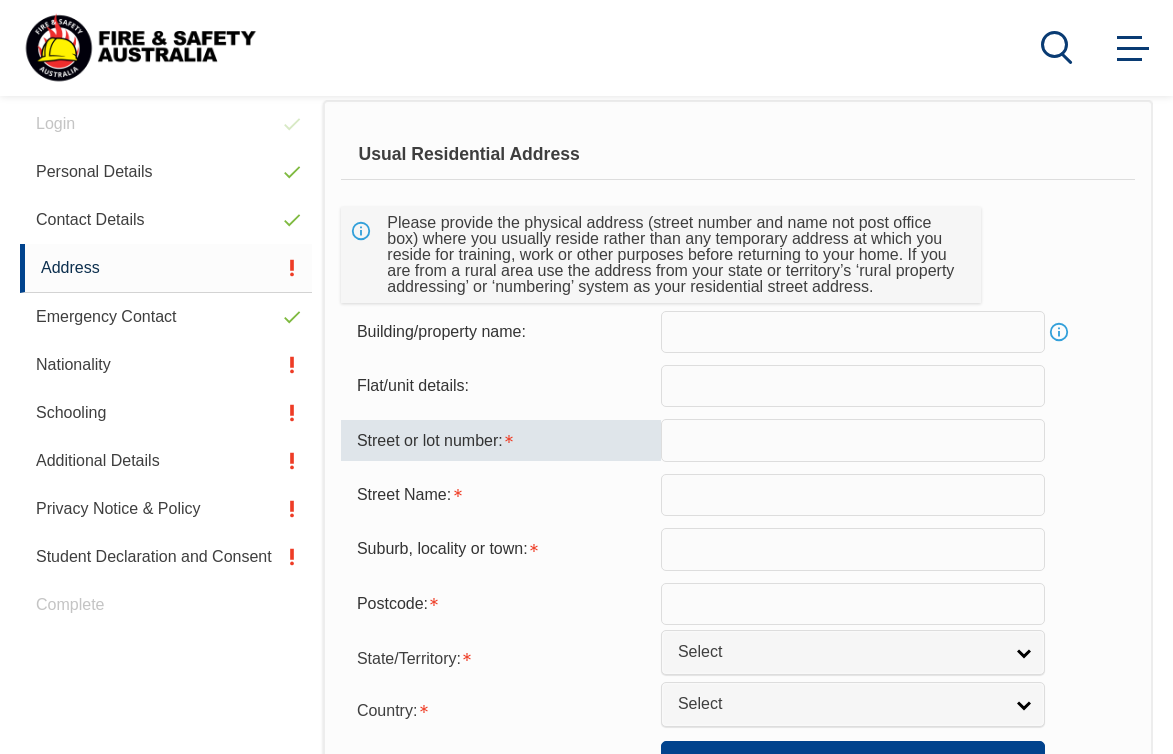 click at bounding box center (853, 440) 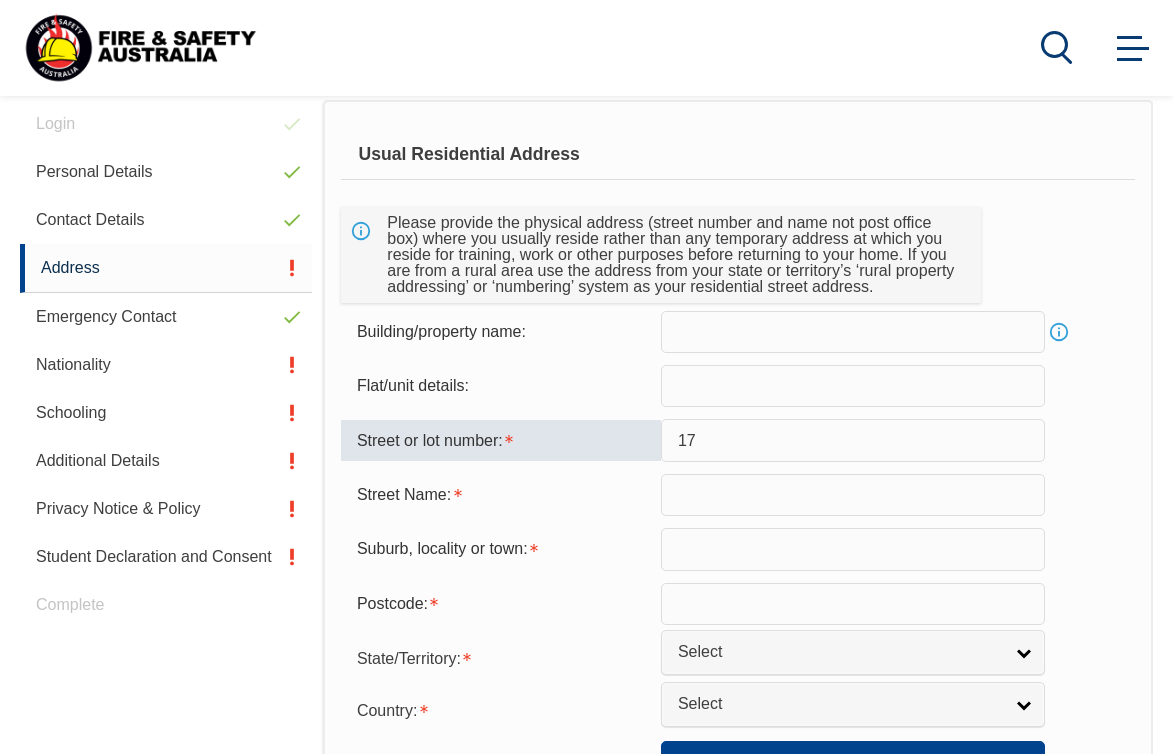 type on "[NUMBER] [STREET_NAME]" 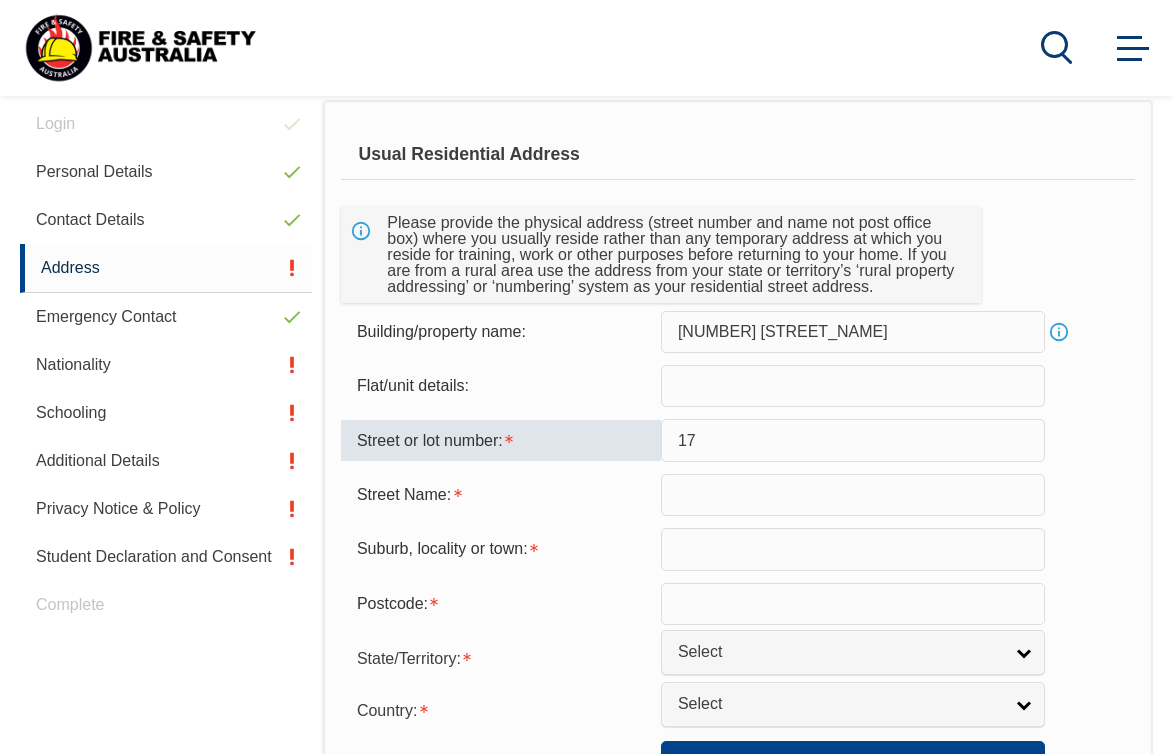 type on "[STREET_NAME]" 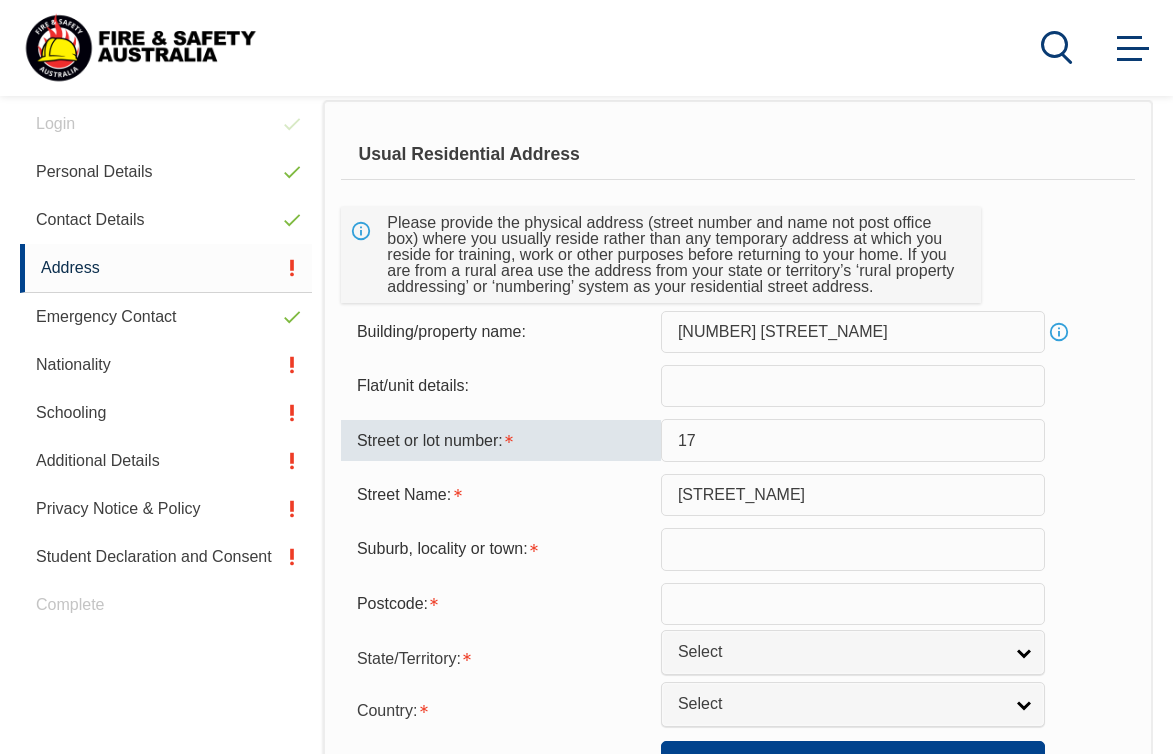 type on "[LOCATION]" 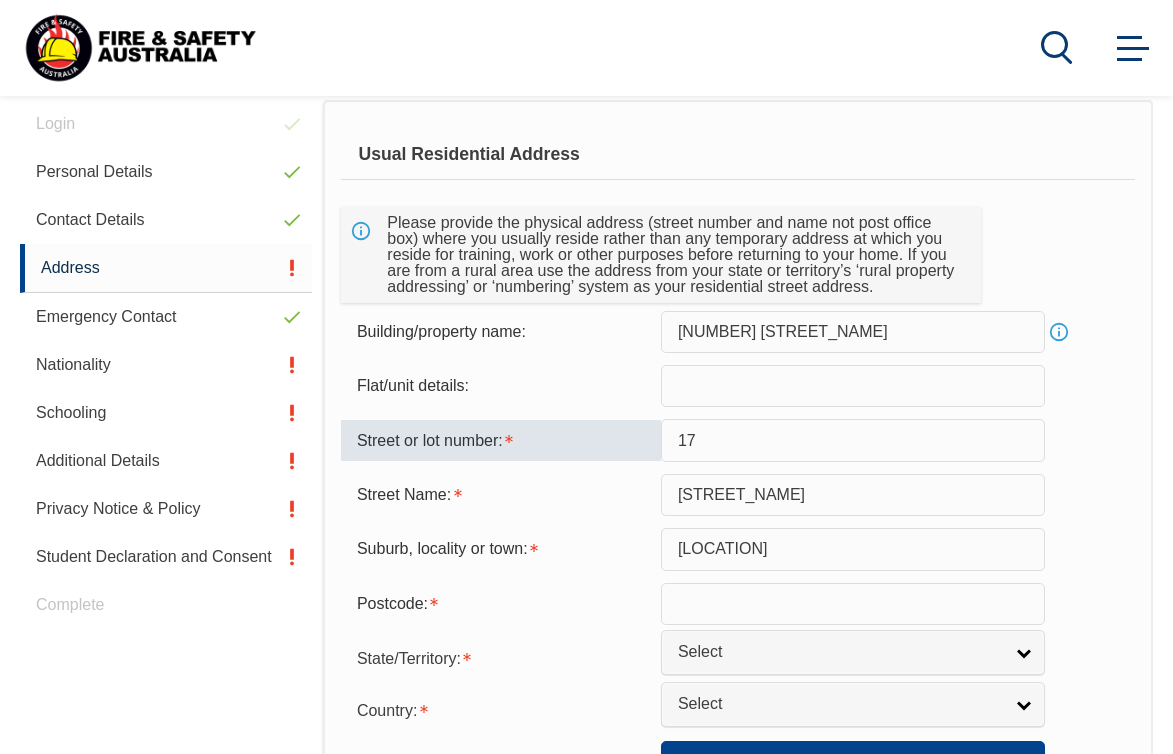 type on "[POSTAL_CODE]" 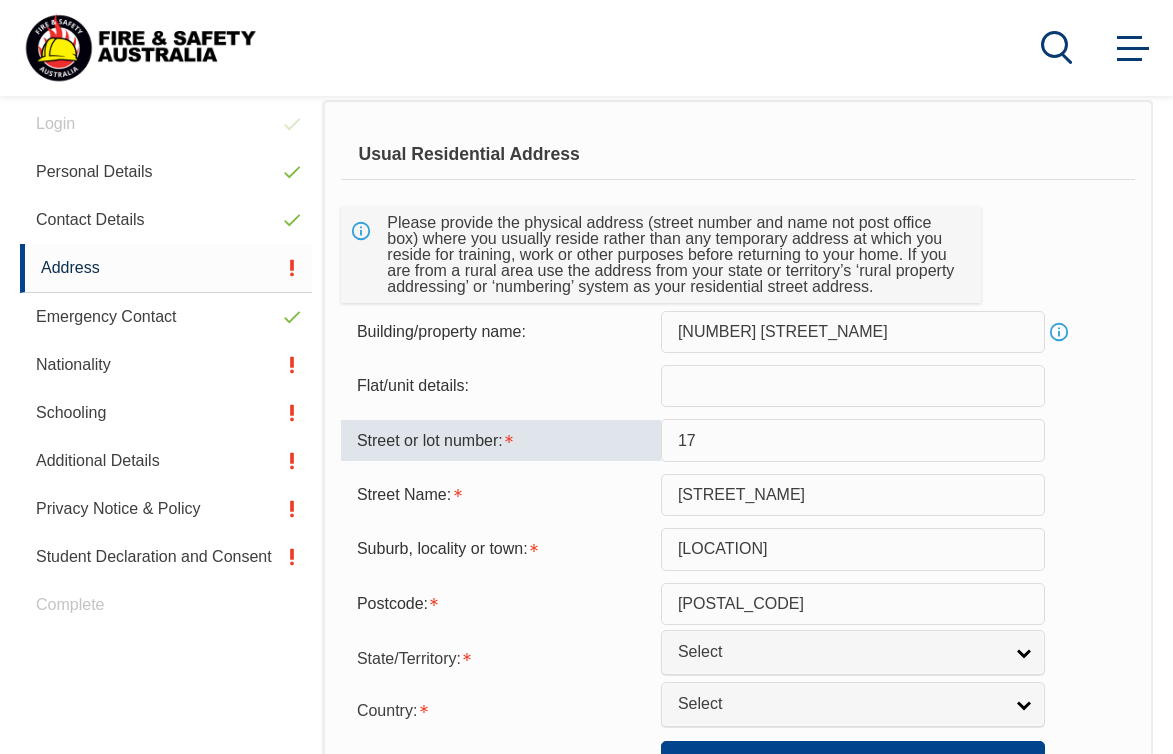 select on "WA" 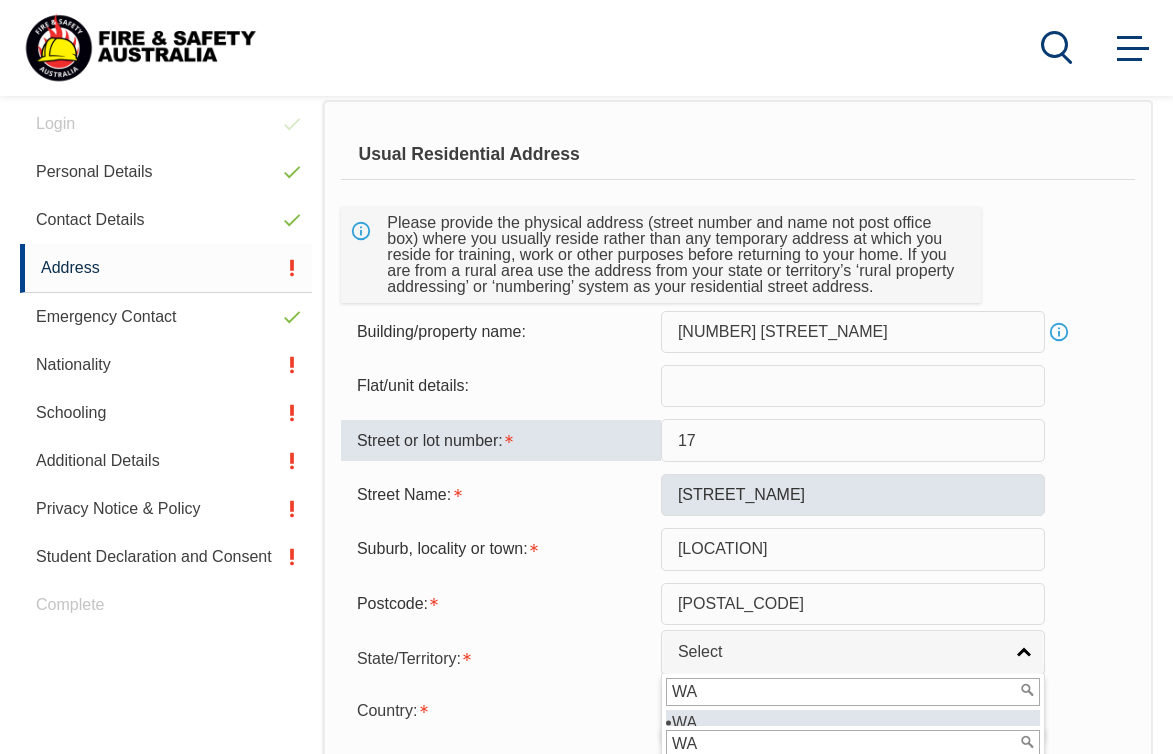 scroll, scrollTop: 508, scrollLeft: 0, axis: vertical 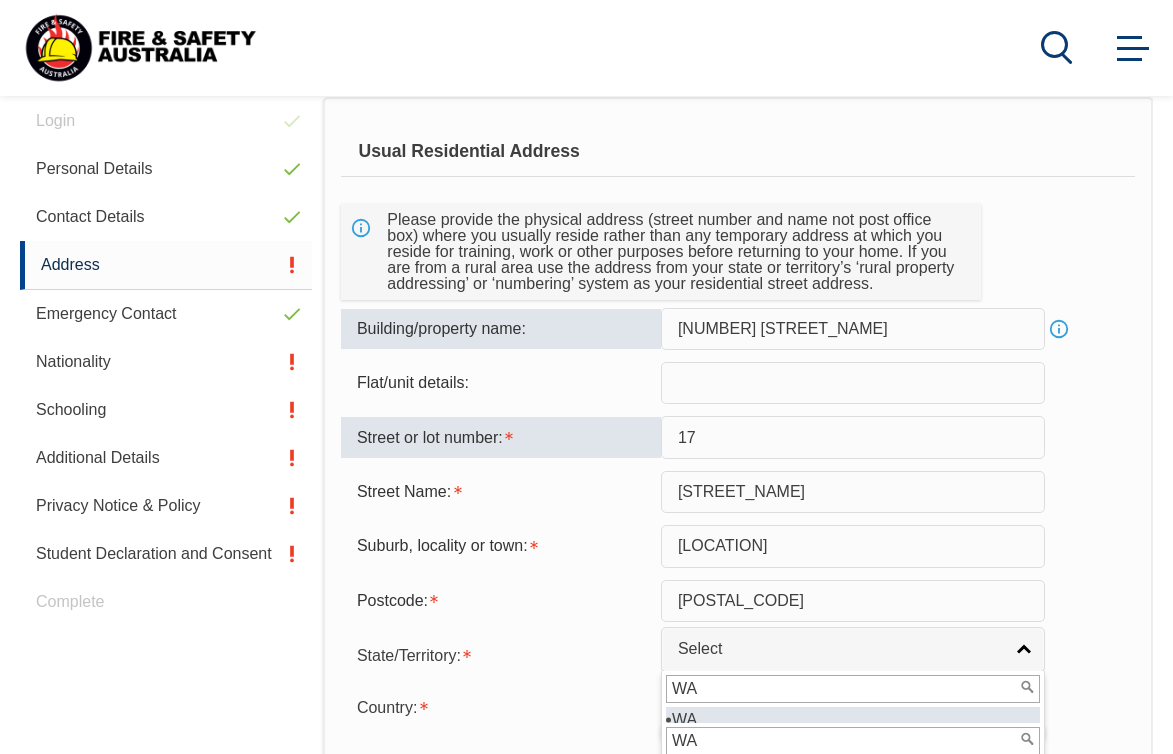 drag, startPoint x: 828, startPoint y: 332, endPoint x: 637, endPoint y: 332, distance: 191 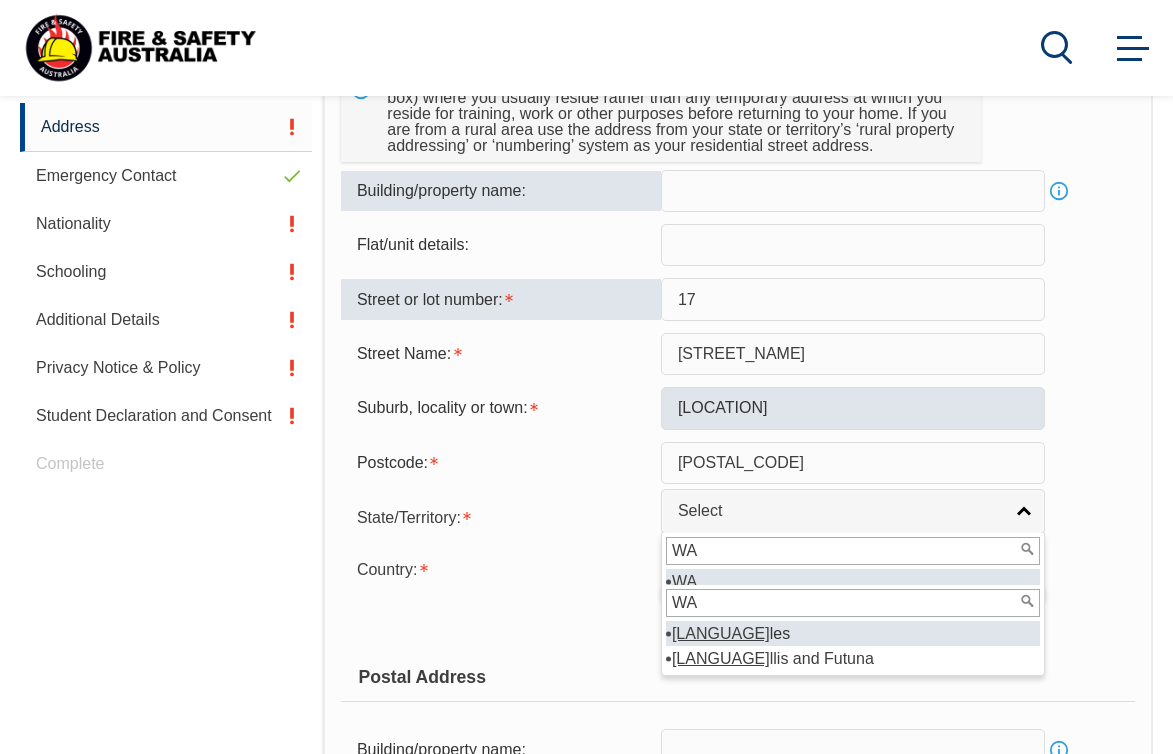 scroll, scrollTop: 649, scrollLeft: 0, axis: vertical 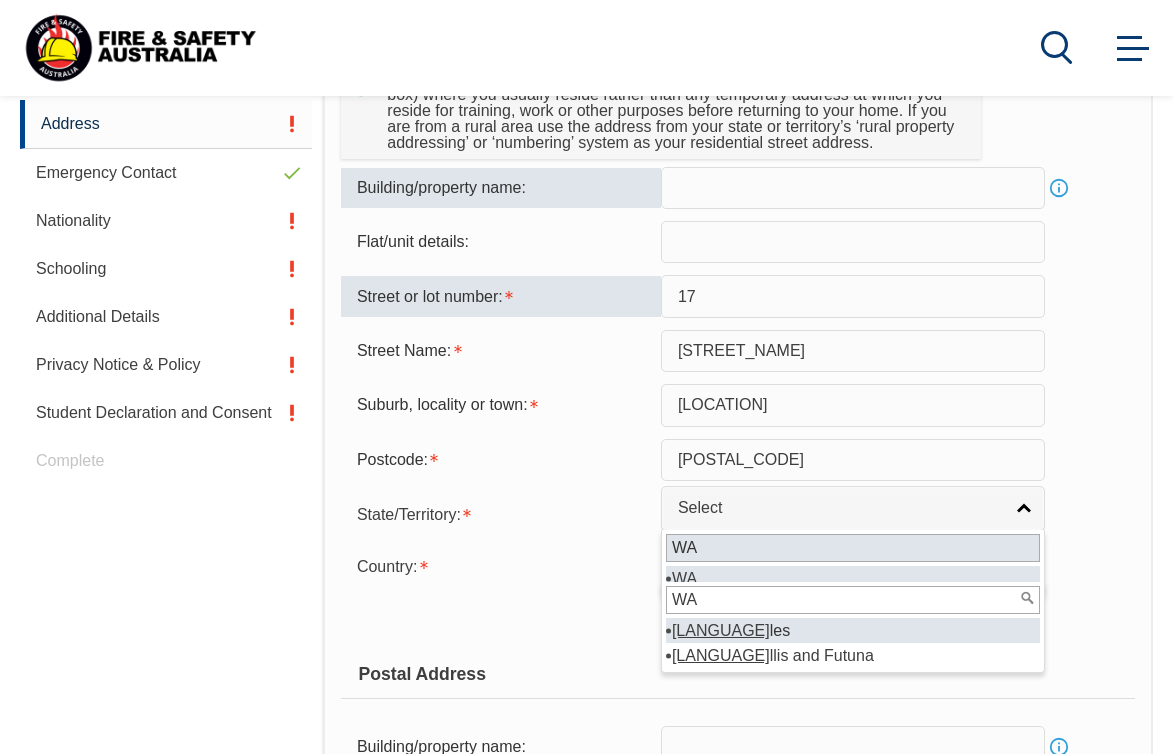 type 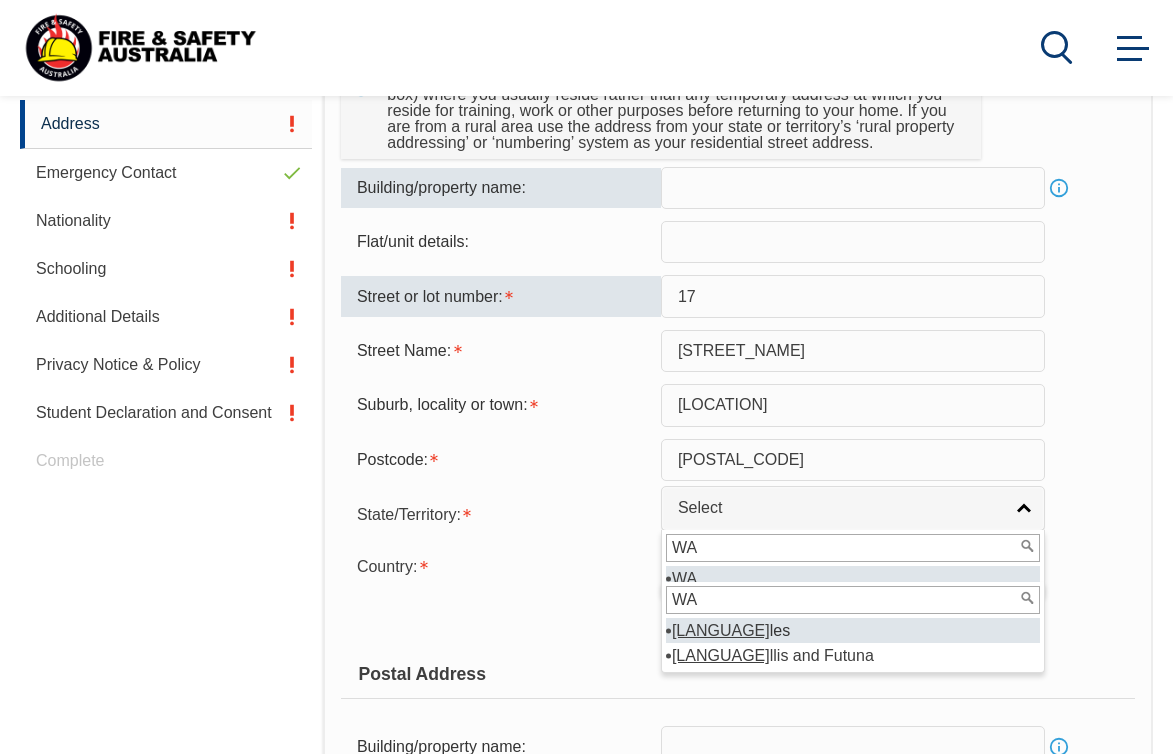 click on "WA" at bounding box center (853, 548) 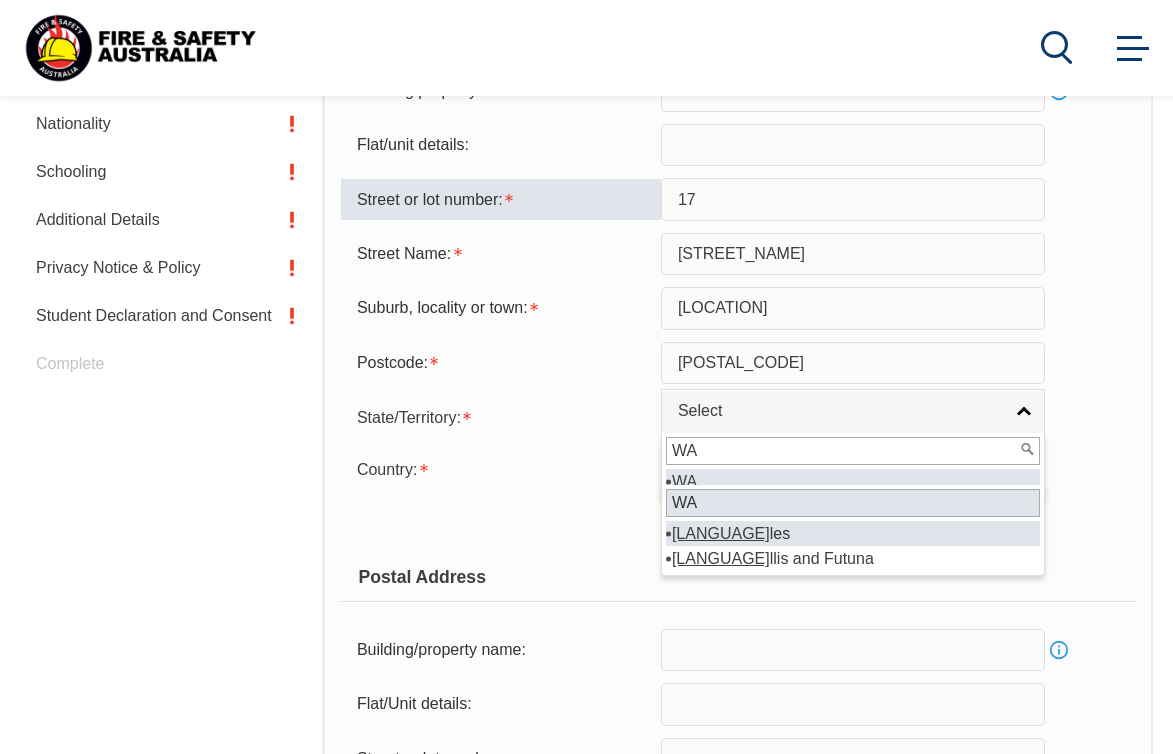 scroll, scrollTop: 747, scrollLeft: 0, axis: vertical 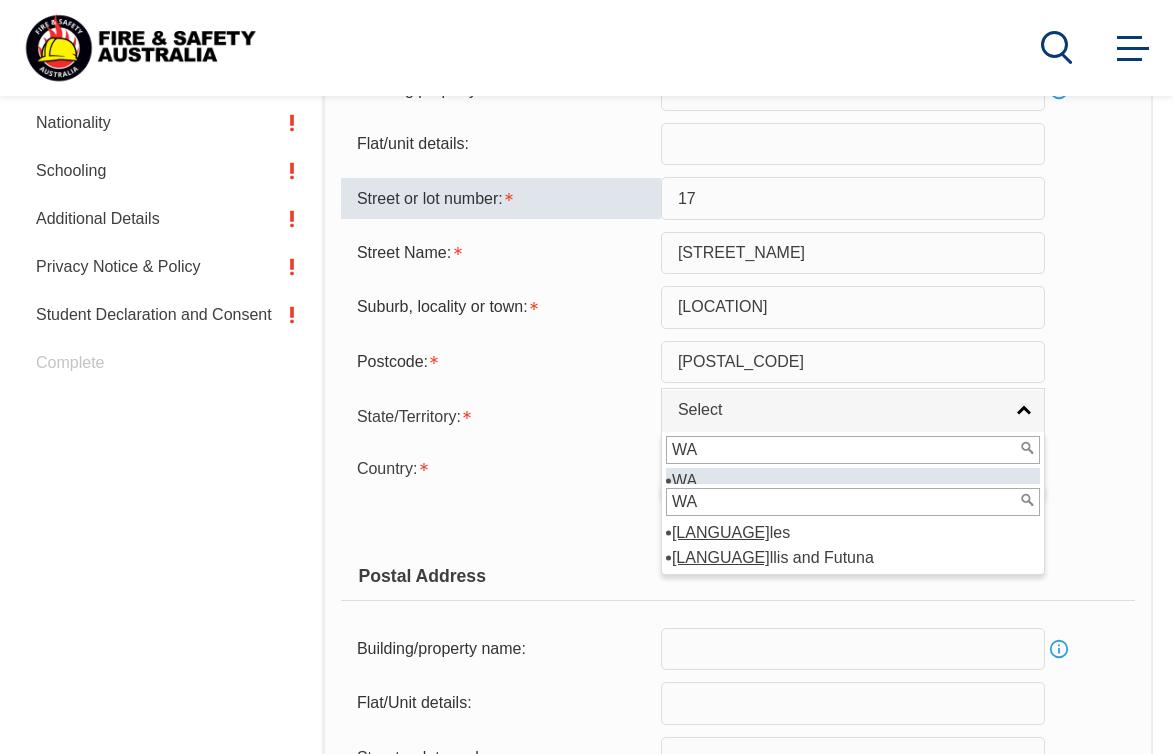click on "WA" at bounding box center [853, 502] 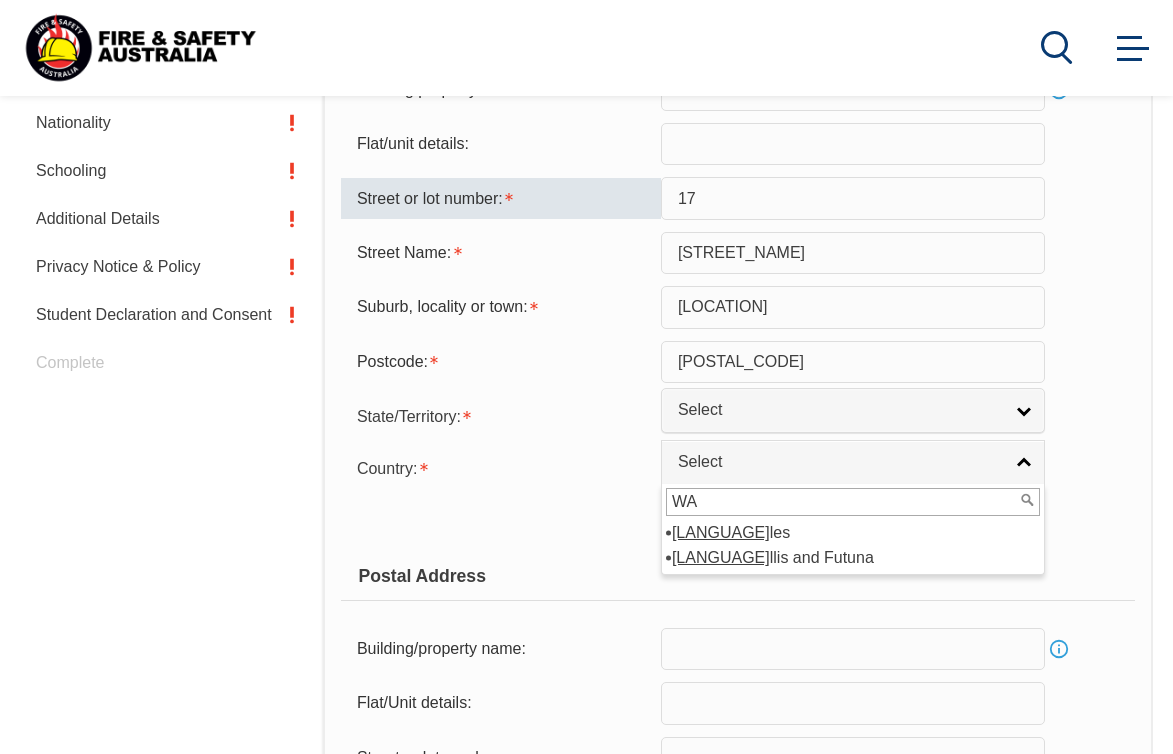 click on "Copy Residential Address to Postal:" at bounding box center (501, 519) 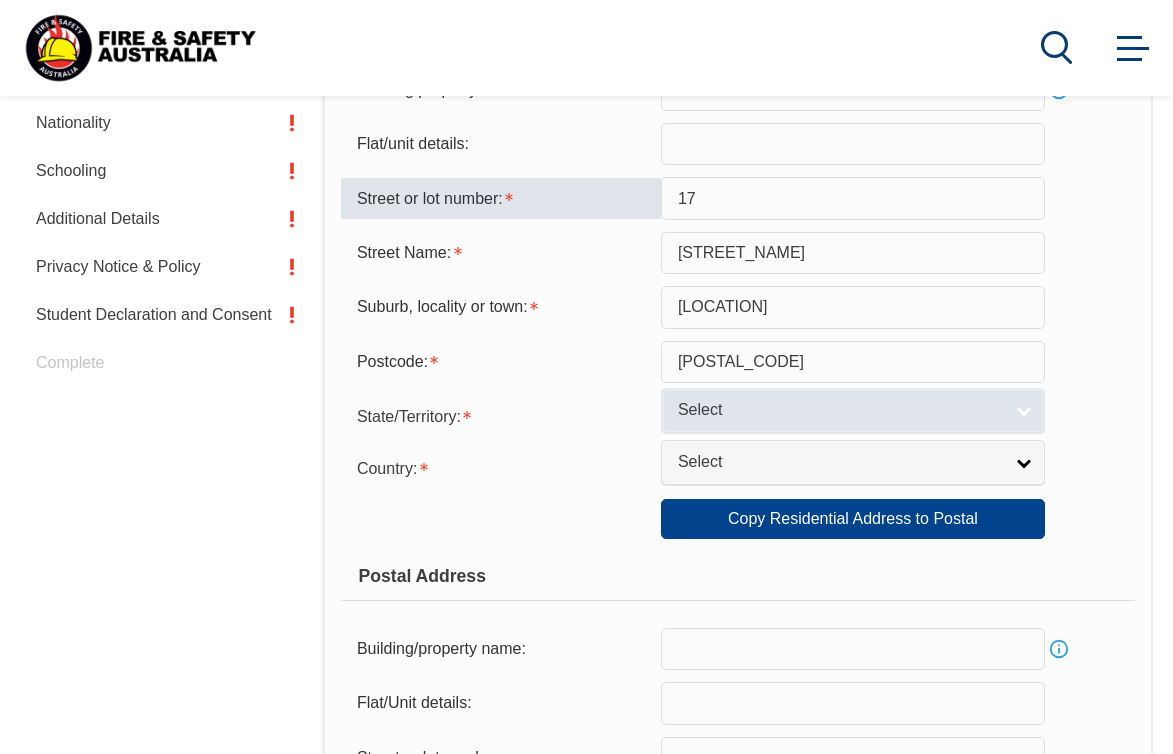 click on "Select" at bounding box center (840, 410) 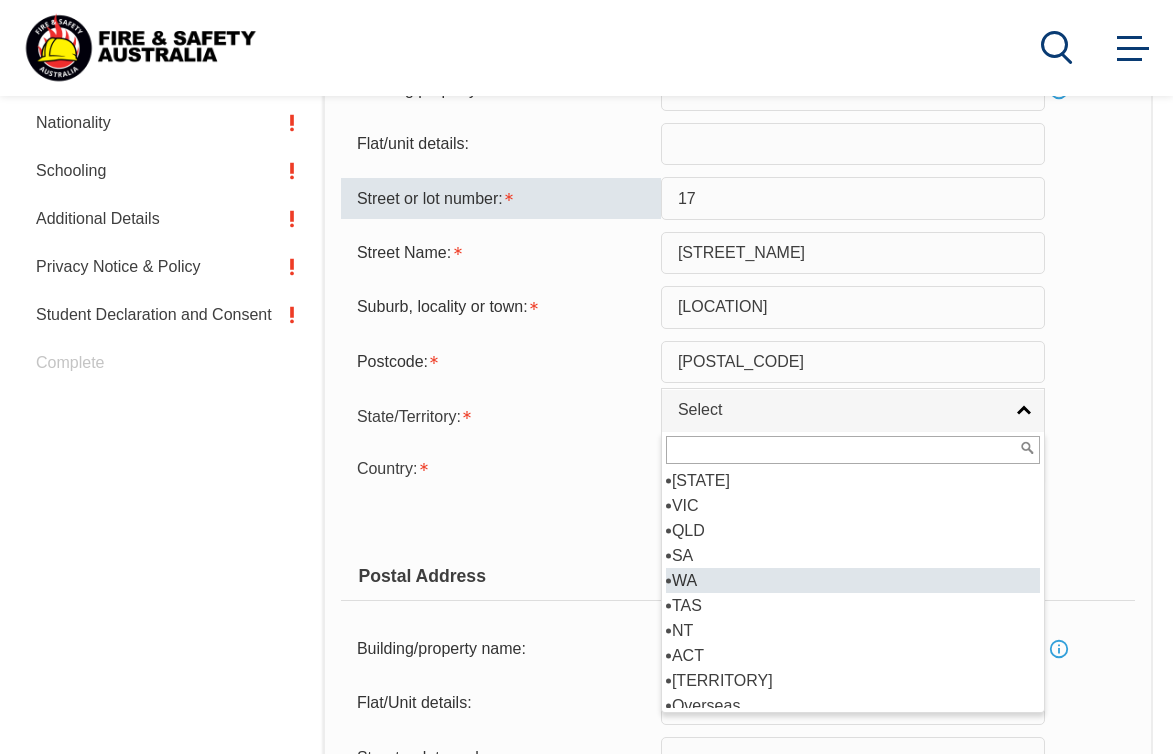 click on "WA" at bounding box center [853, 580] 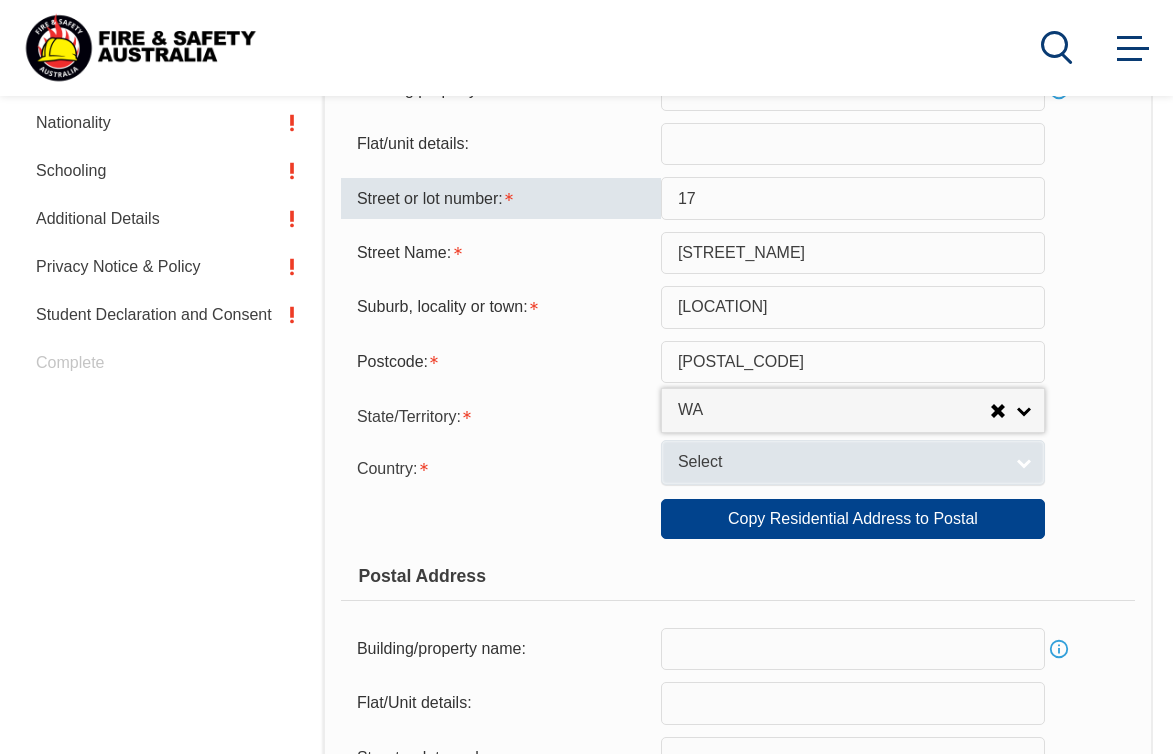 click on "Select" at bounding box center (840, 462) 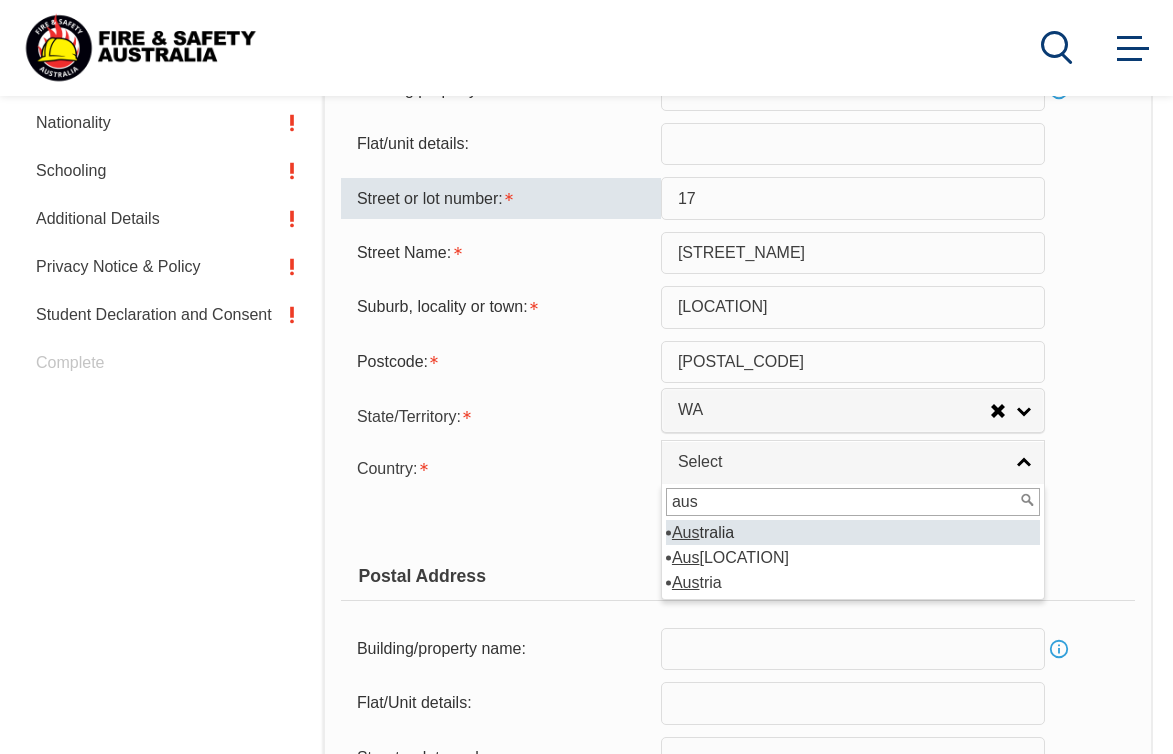 type on "aus" 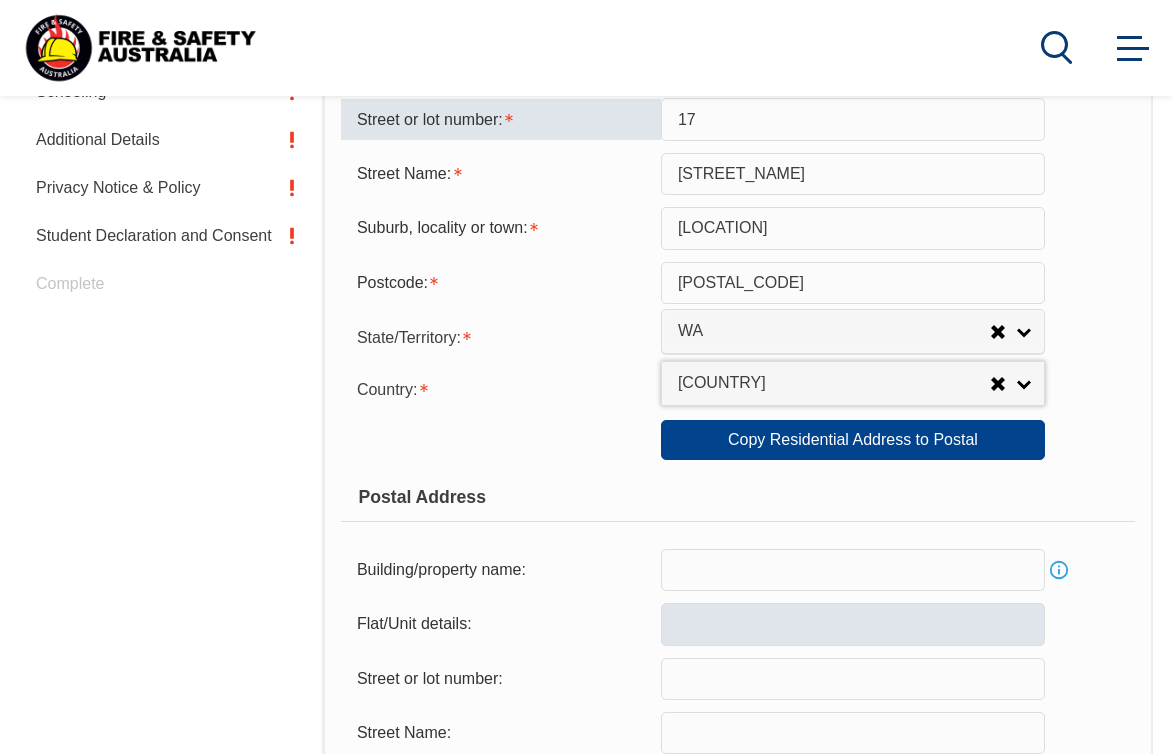 scroll, scrollTop: 766, scrollLeft: 0, axis: vertical 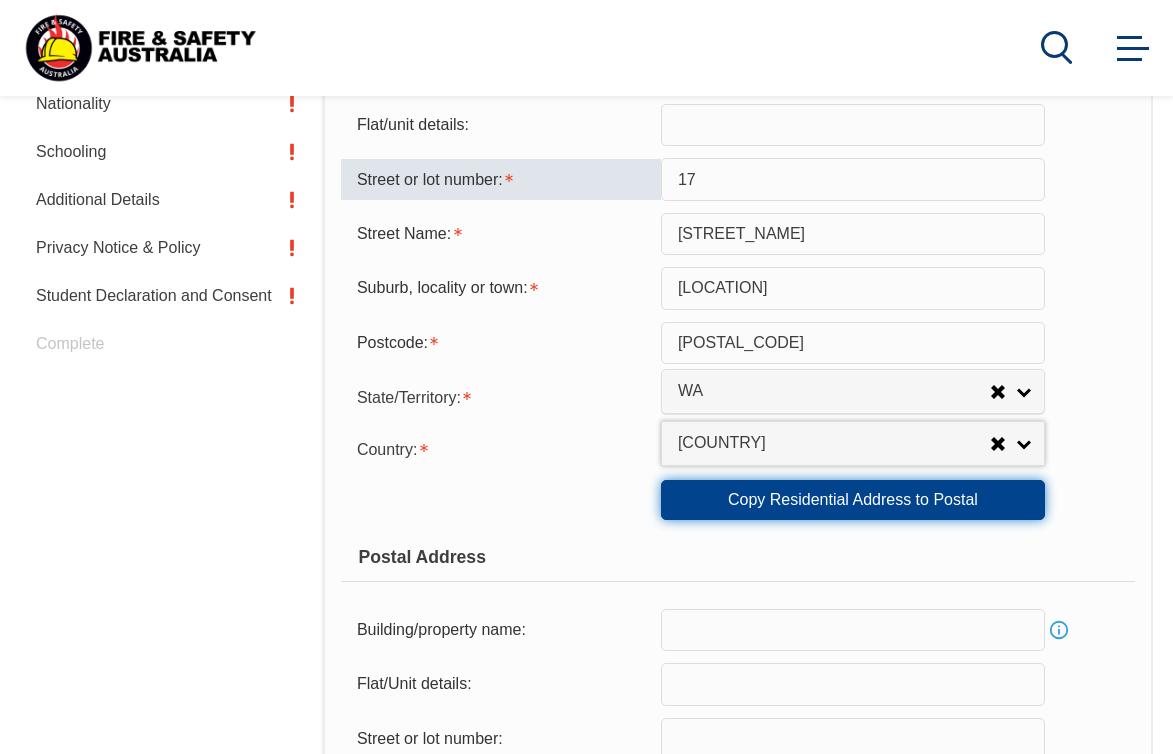 click on "Copy Residential Address to Postal" at bounding box center [853, 500] 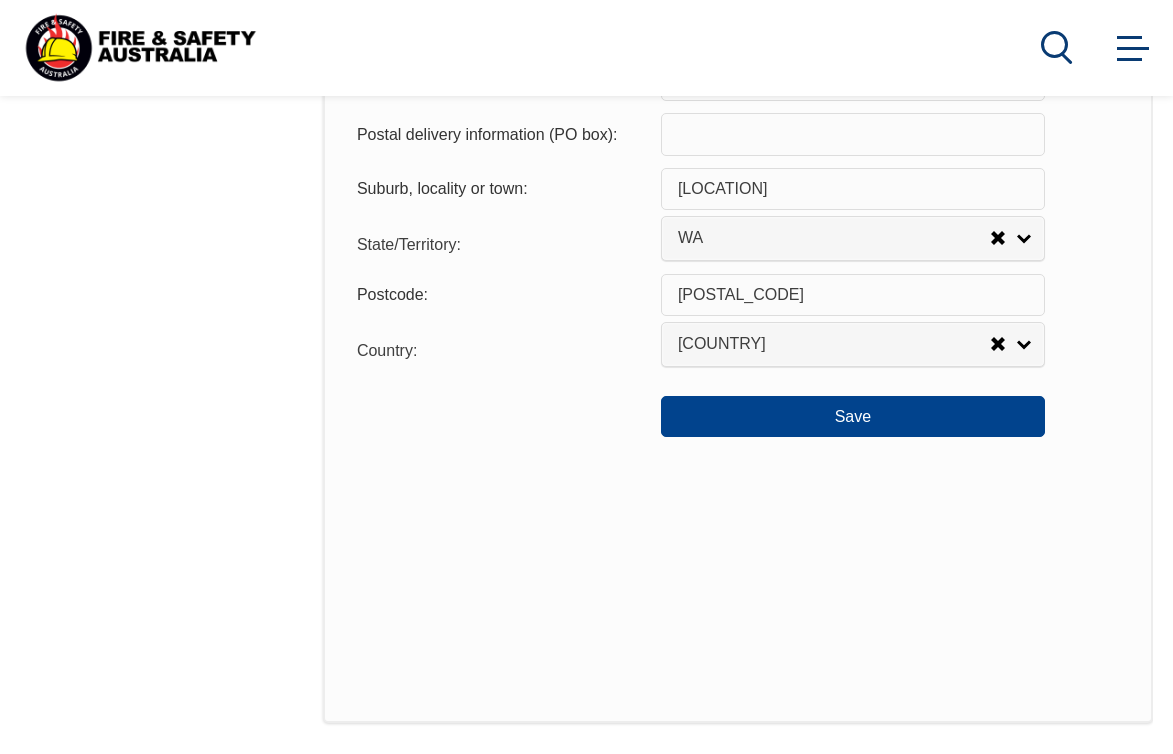 scroll, scrollTop: 1320, scrollLeft: 0, axis: vertical 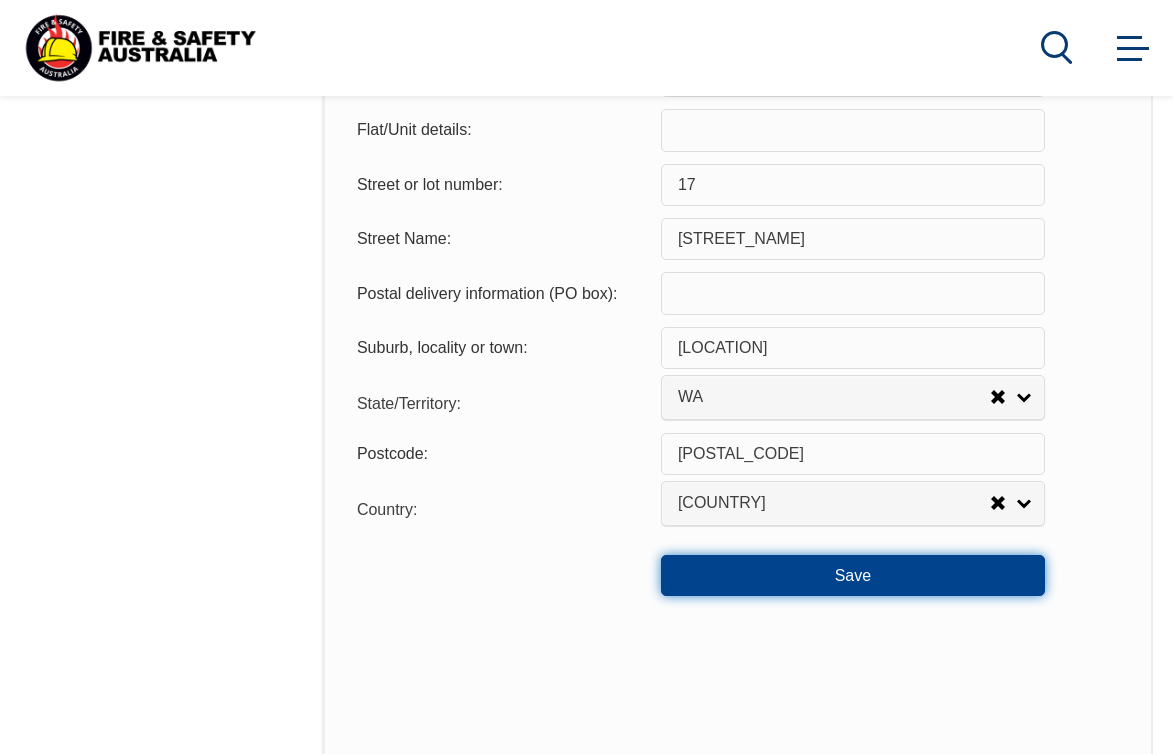 click on "Save" at bounding box center [853, 575] 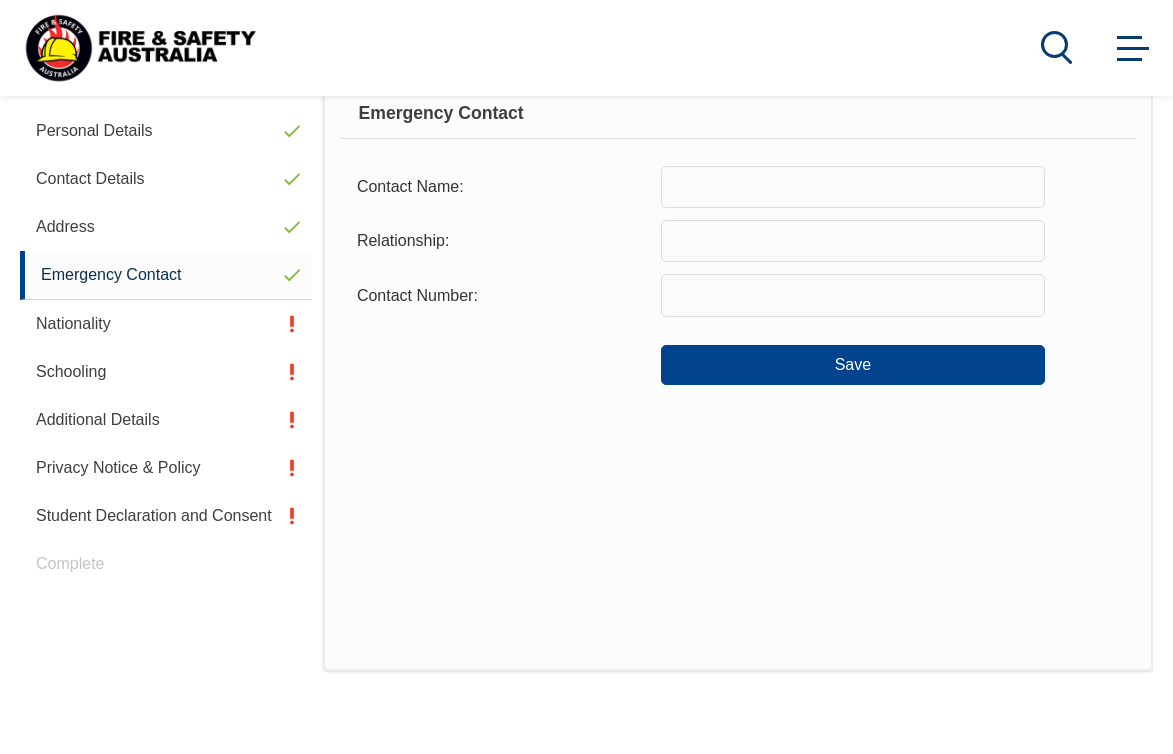scroll, scrollTop: 505, scrollLeft: 0, axis: vertical 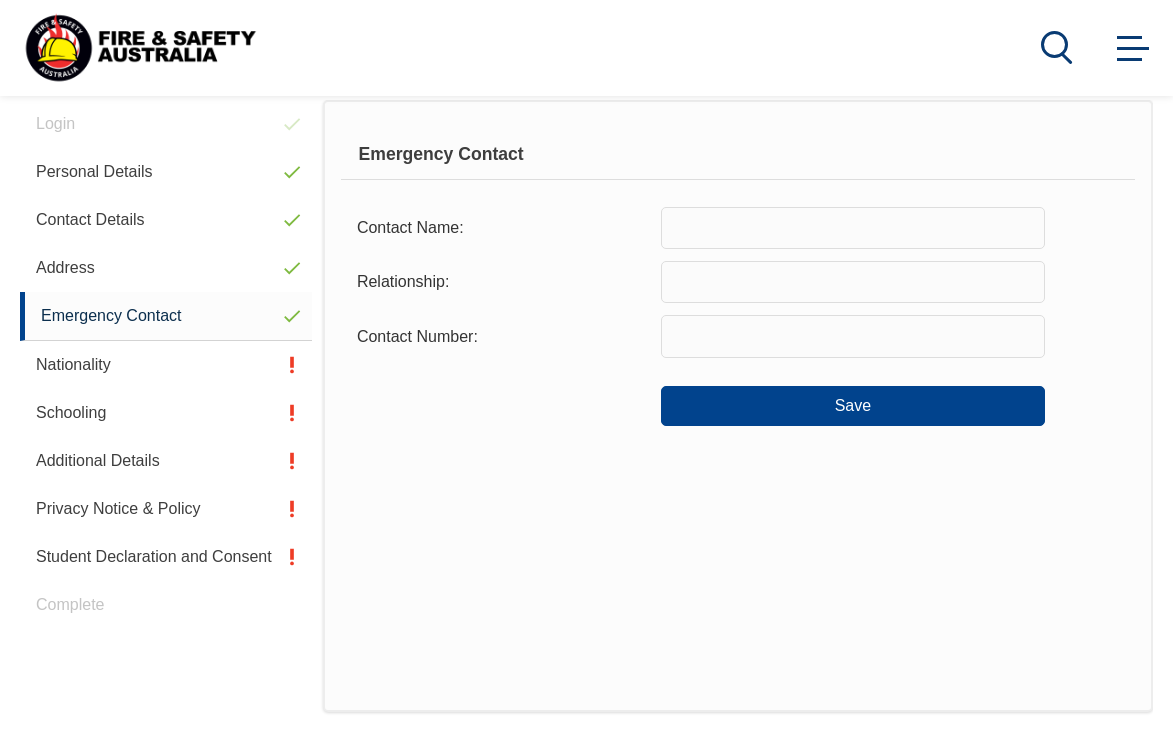 click at bounding box center (853, 228) 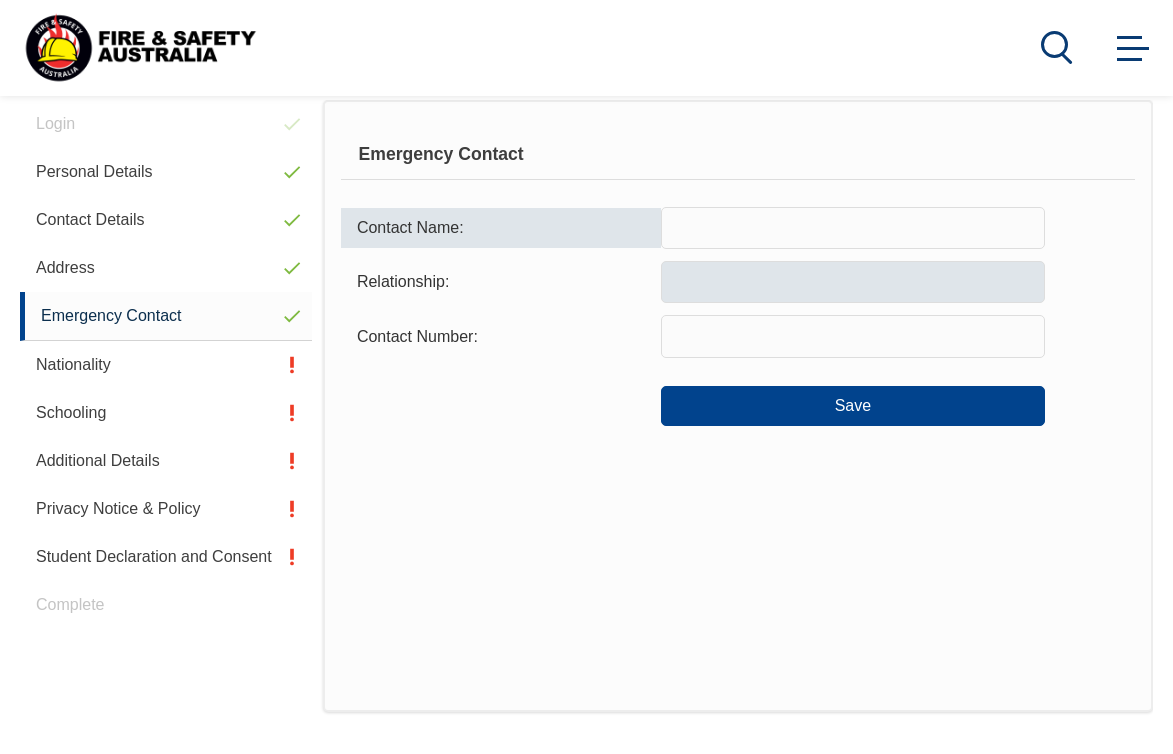 type on "[FIRST] [LAST]" 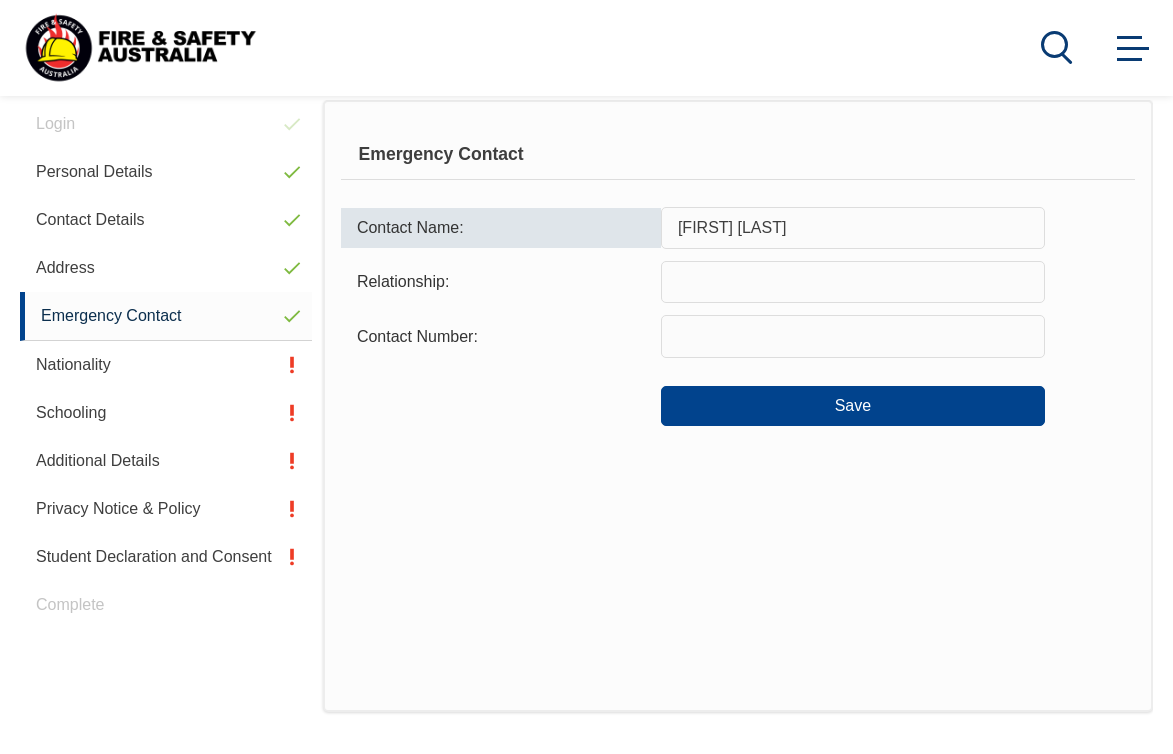 click at bounding box center [853, 282] 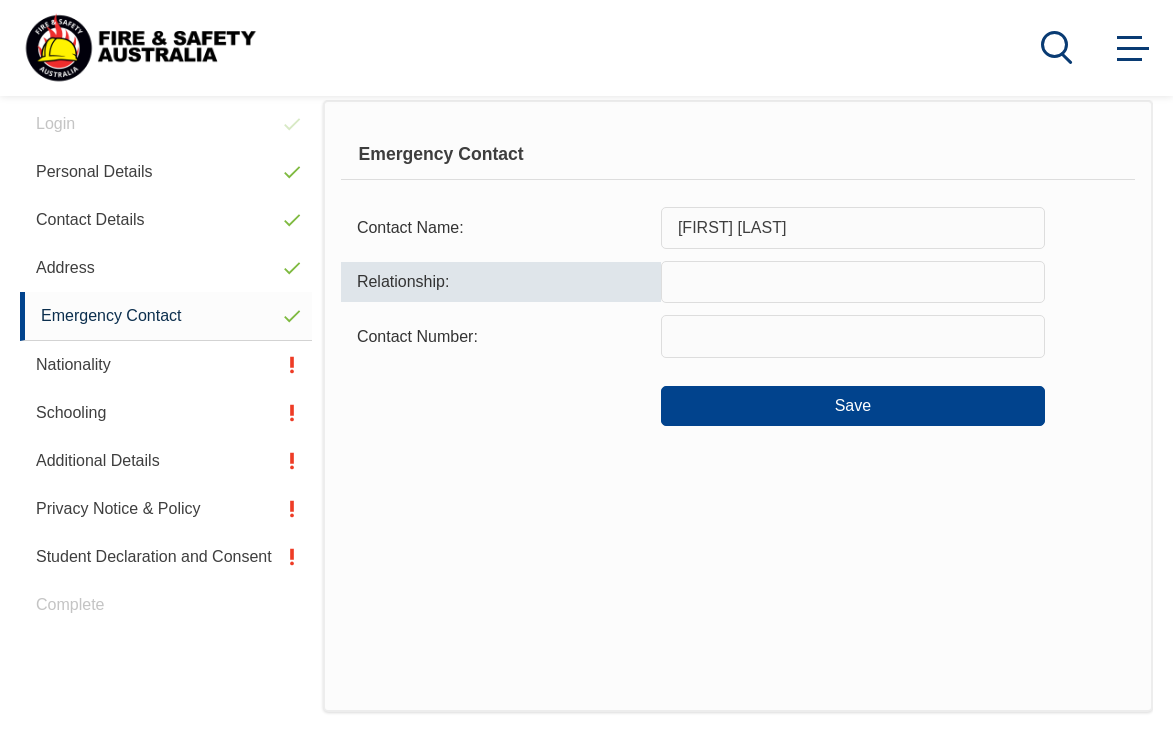 type on "Partner" 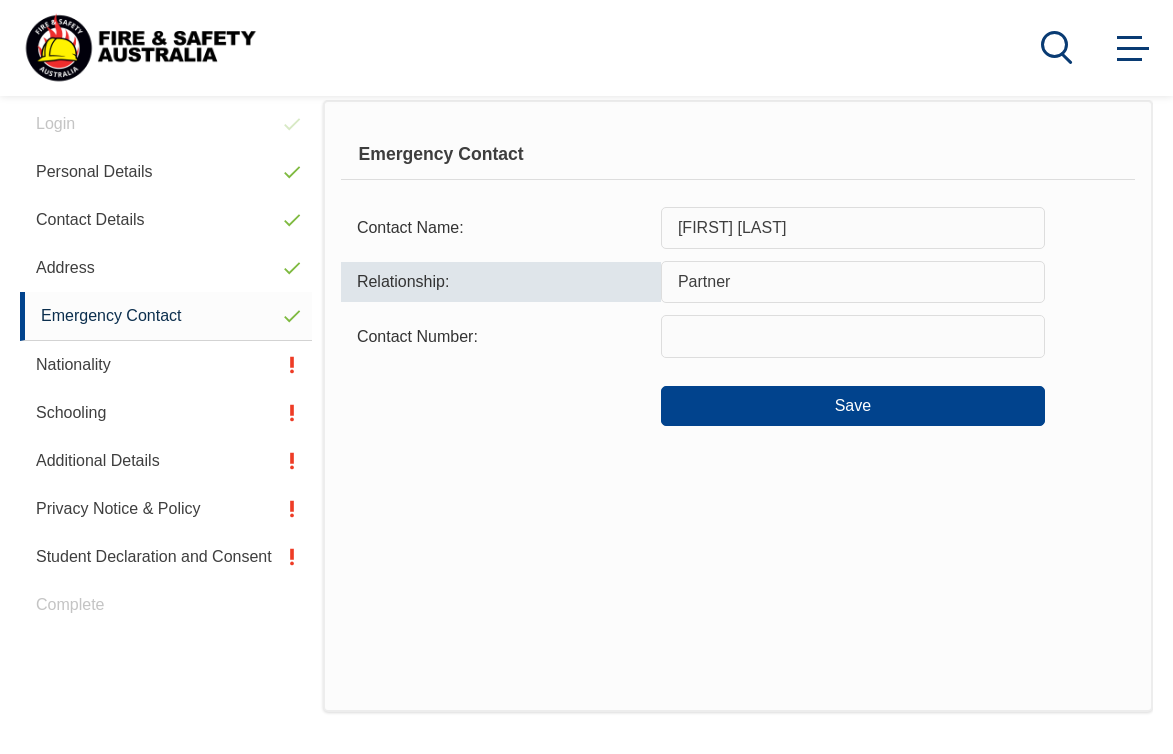 click at bounding box center [853, 336] 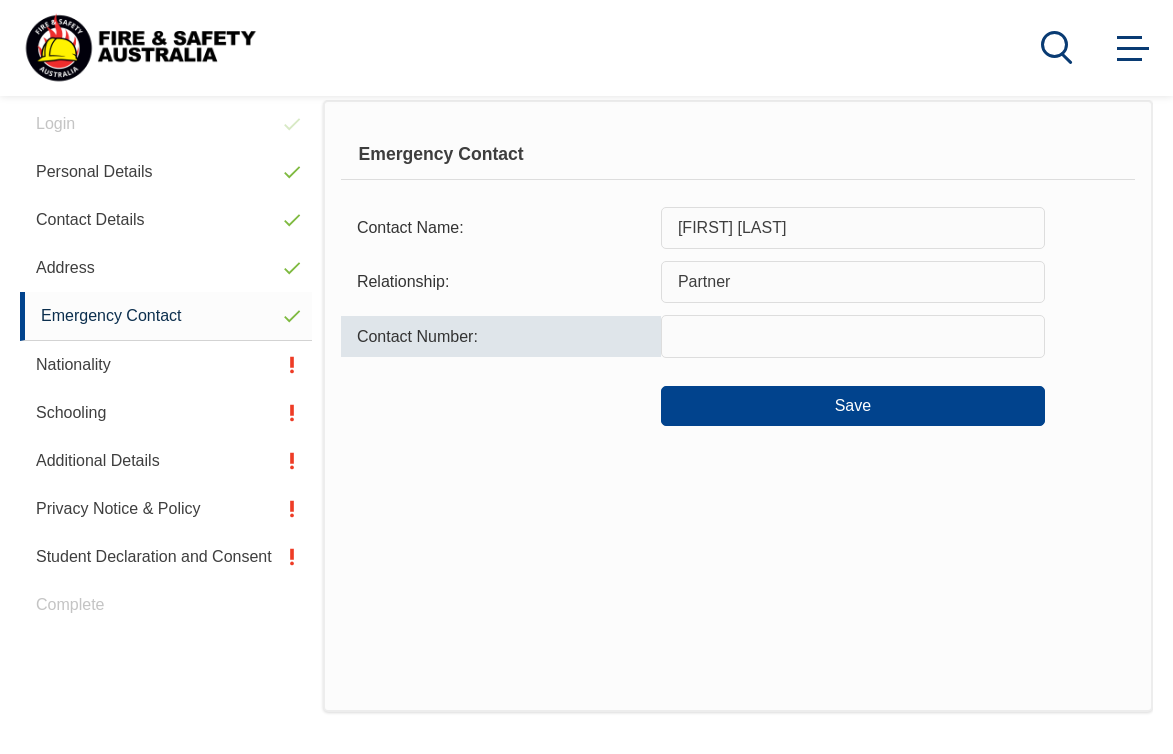 type on "[PHONE]" 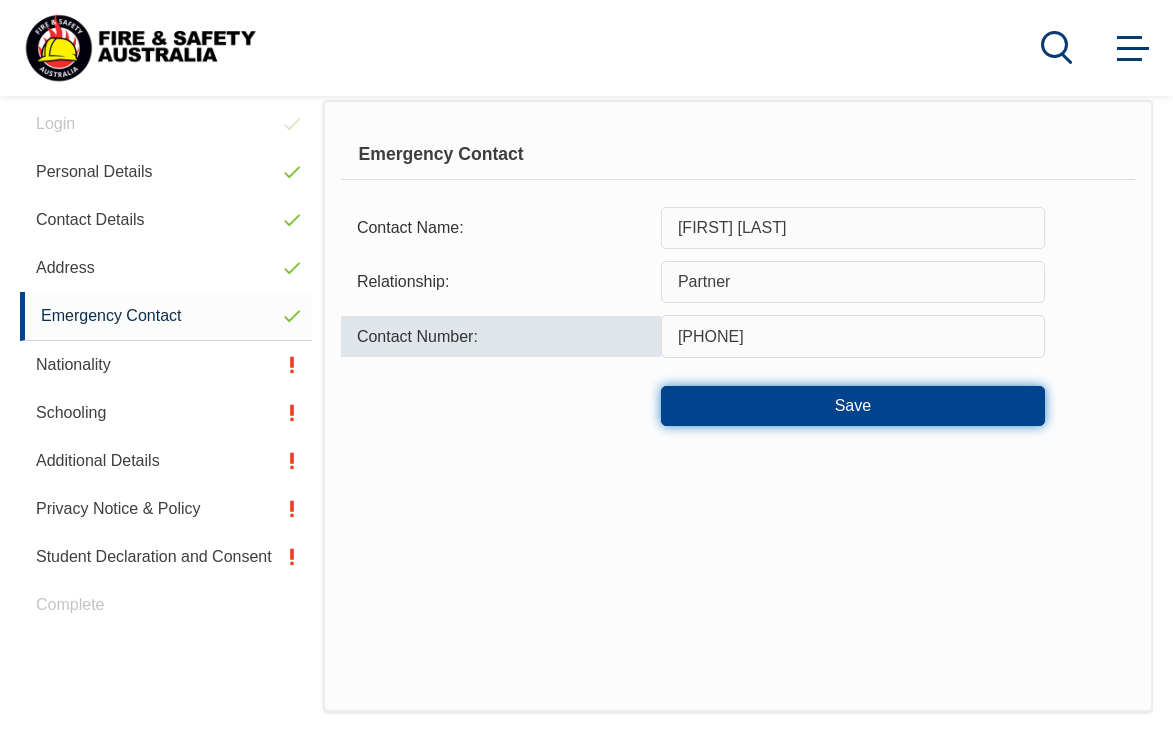 click on "Save" at bounding box center (853, 406) 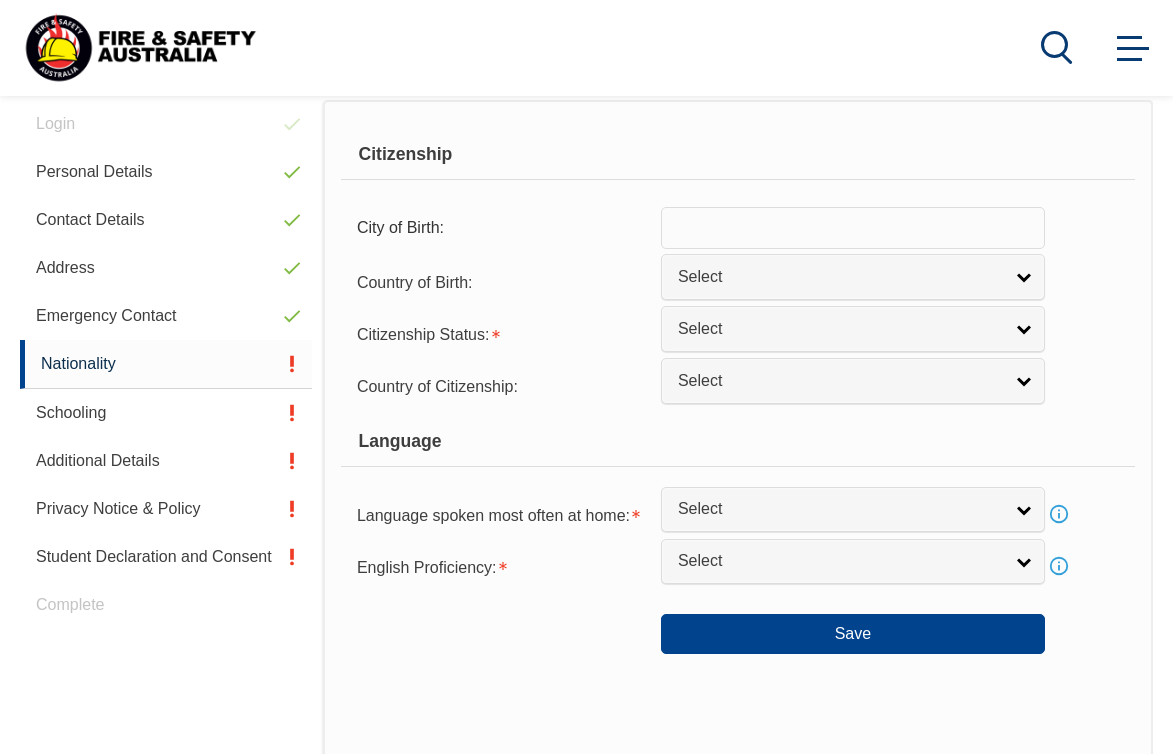 click at bounding box center [853, 228] 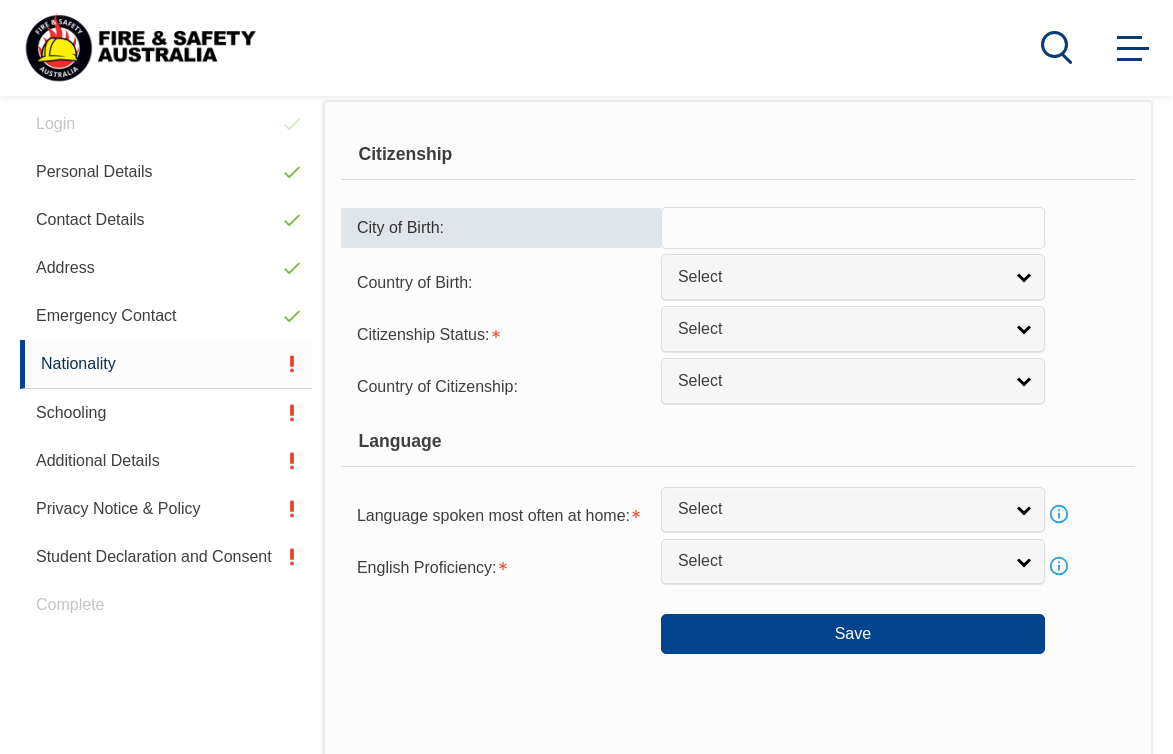 type on "S" 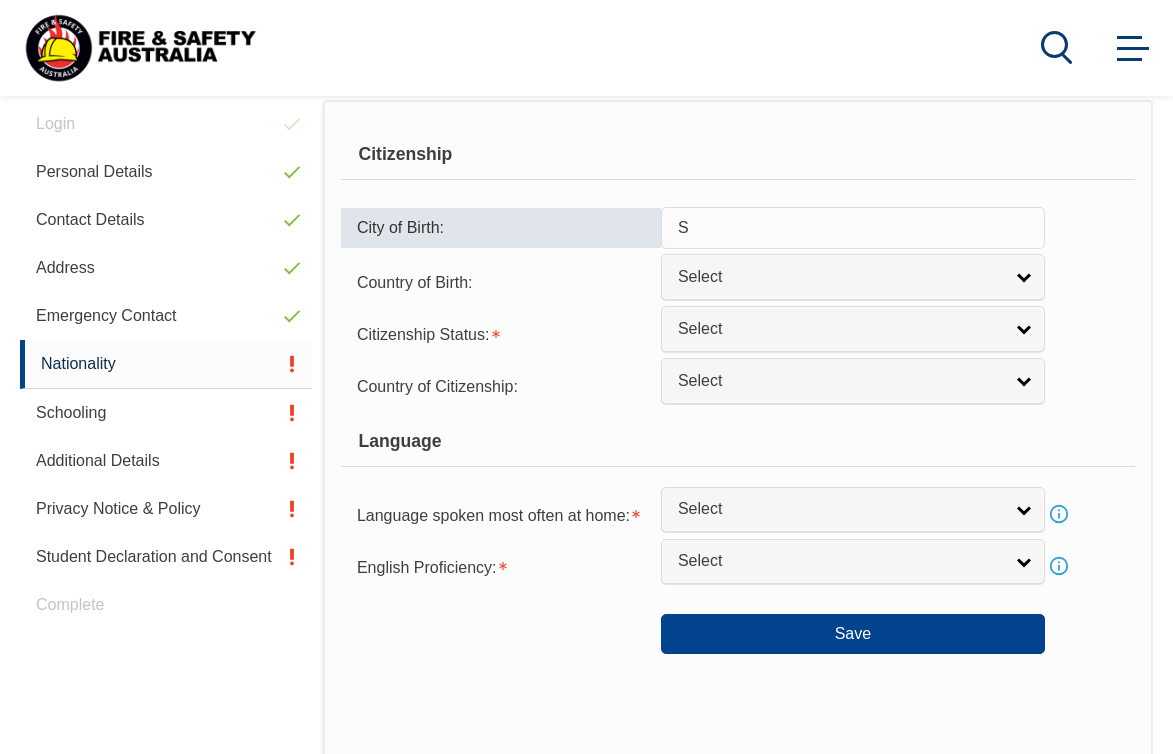 type 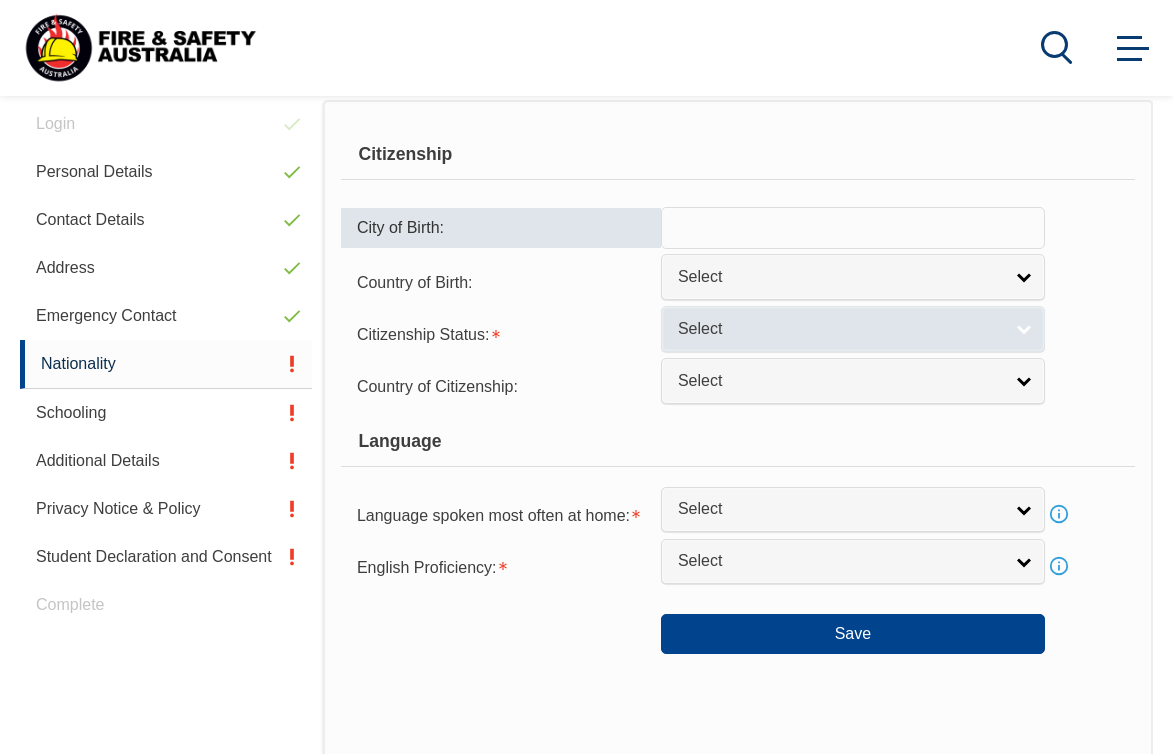 click on "Select" at bounding box center (840, 329) 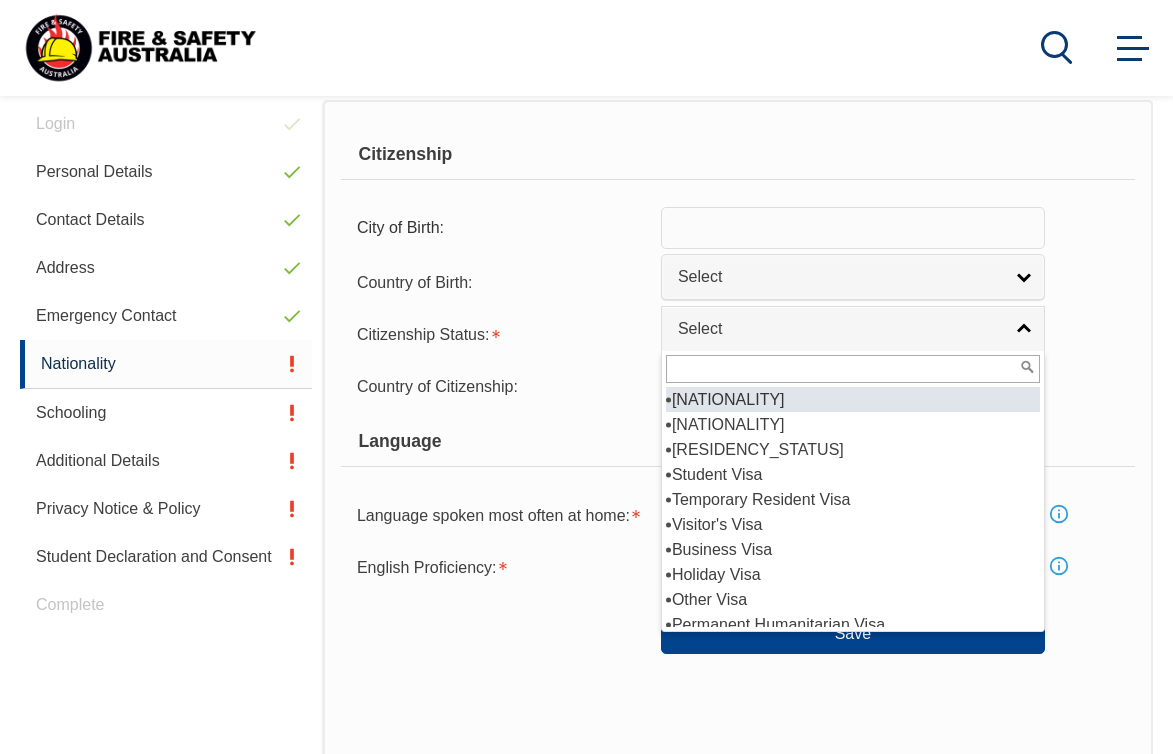 click on "[NATIONALITY]" at bounding box center [853, 399] 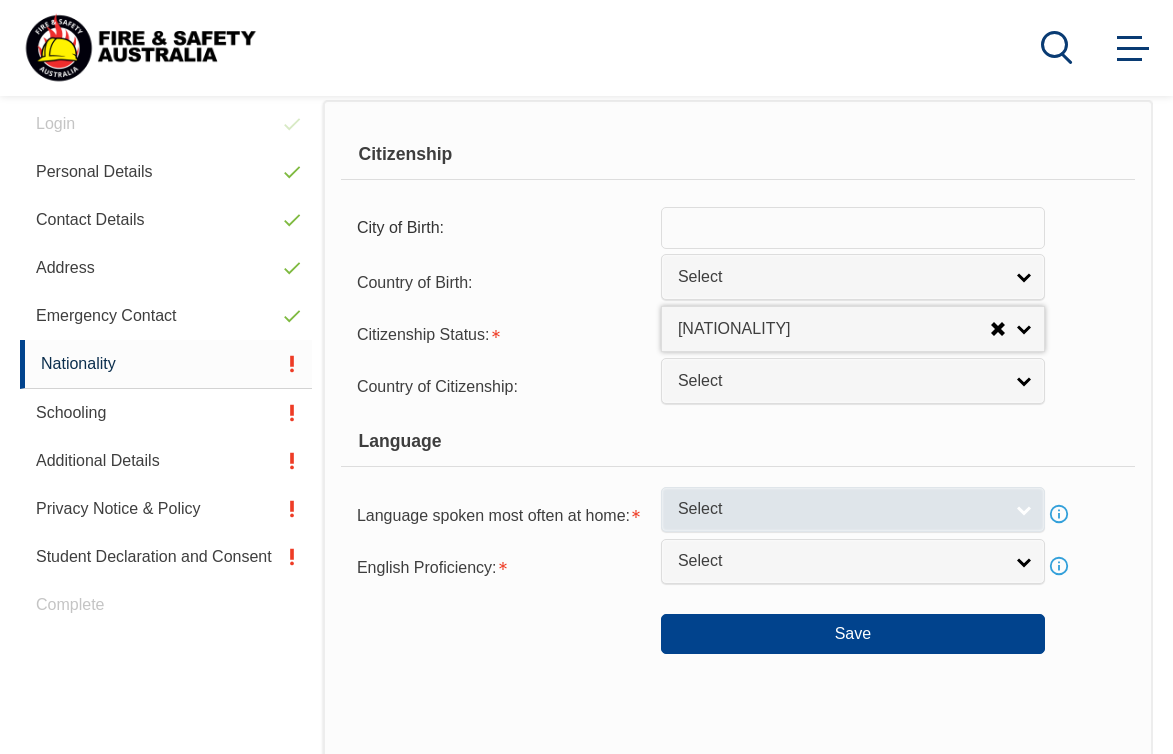 click on "Select" at bounding box center (840, 509) 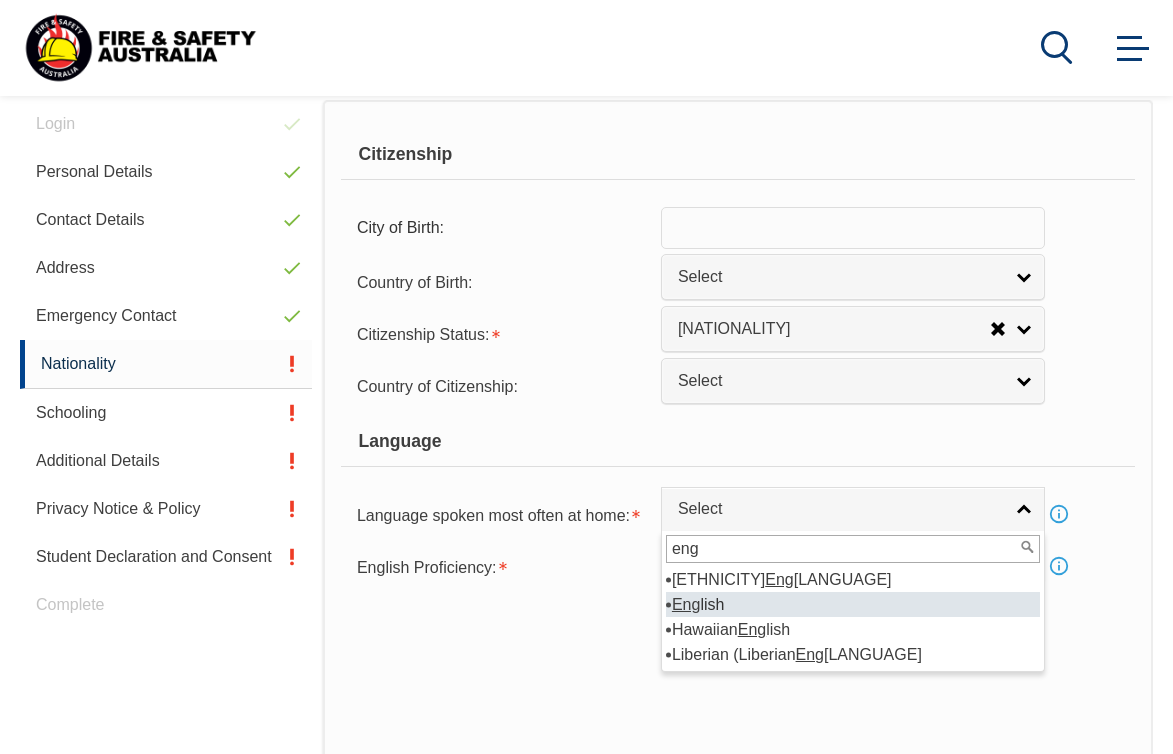 type on "eng" 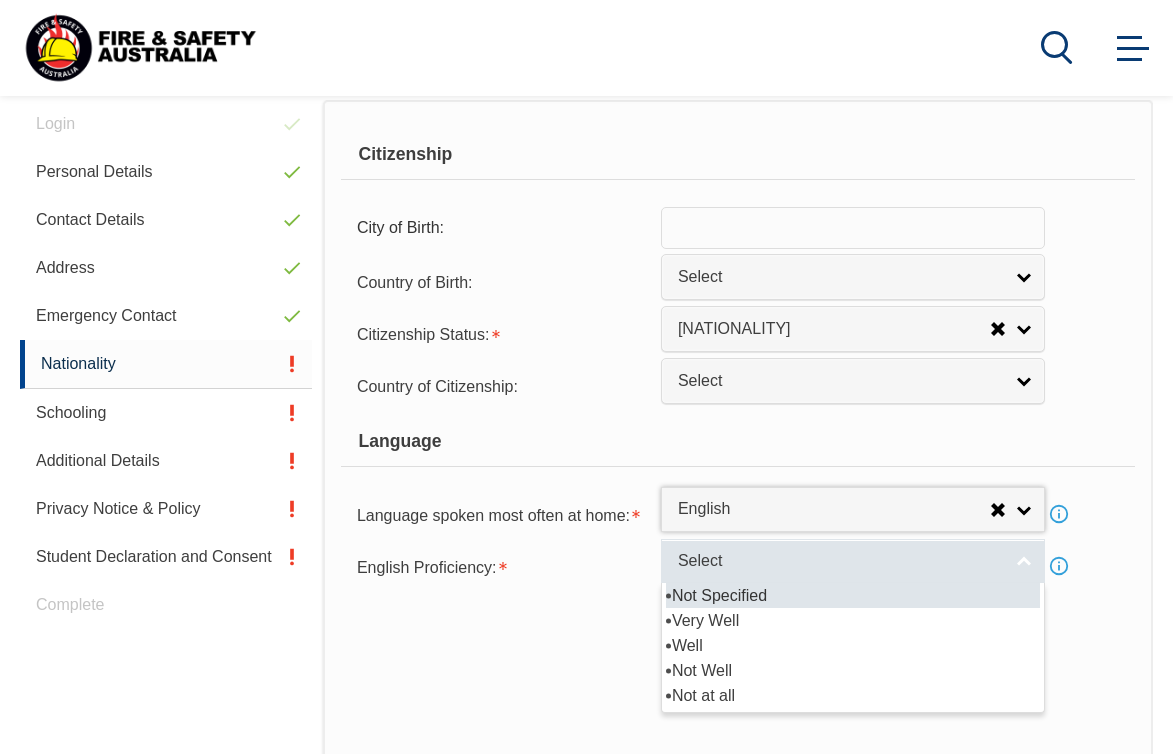 click on "Select" at bounding box center (840, 561) 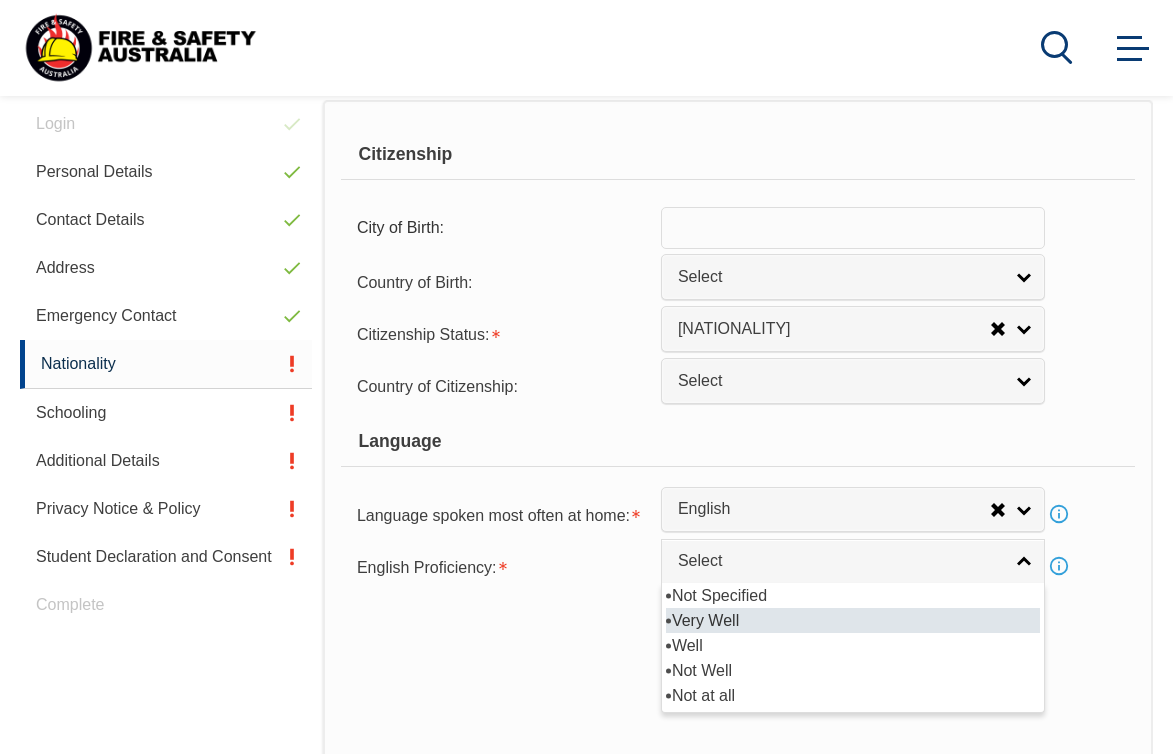 click on "Very Well" at bounding box center (853, 620) 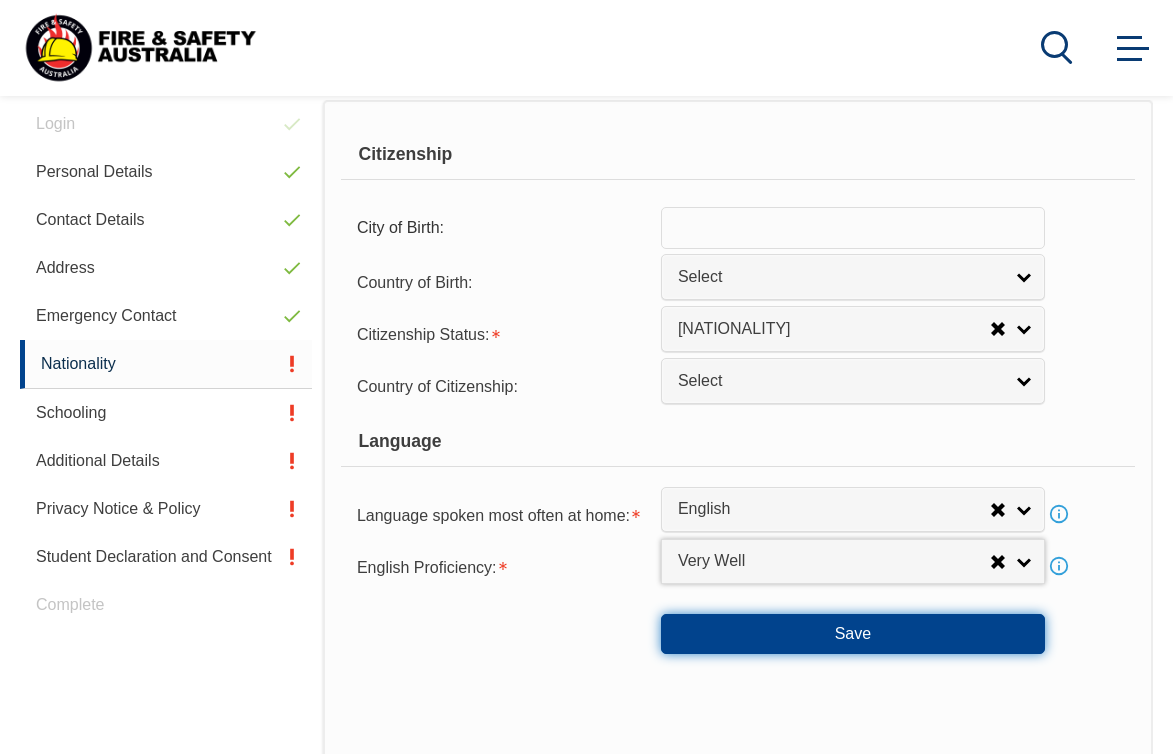 click on "Save" at bounding box center [853, 634] 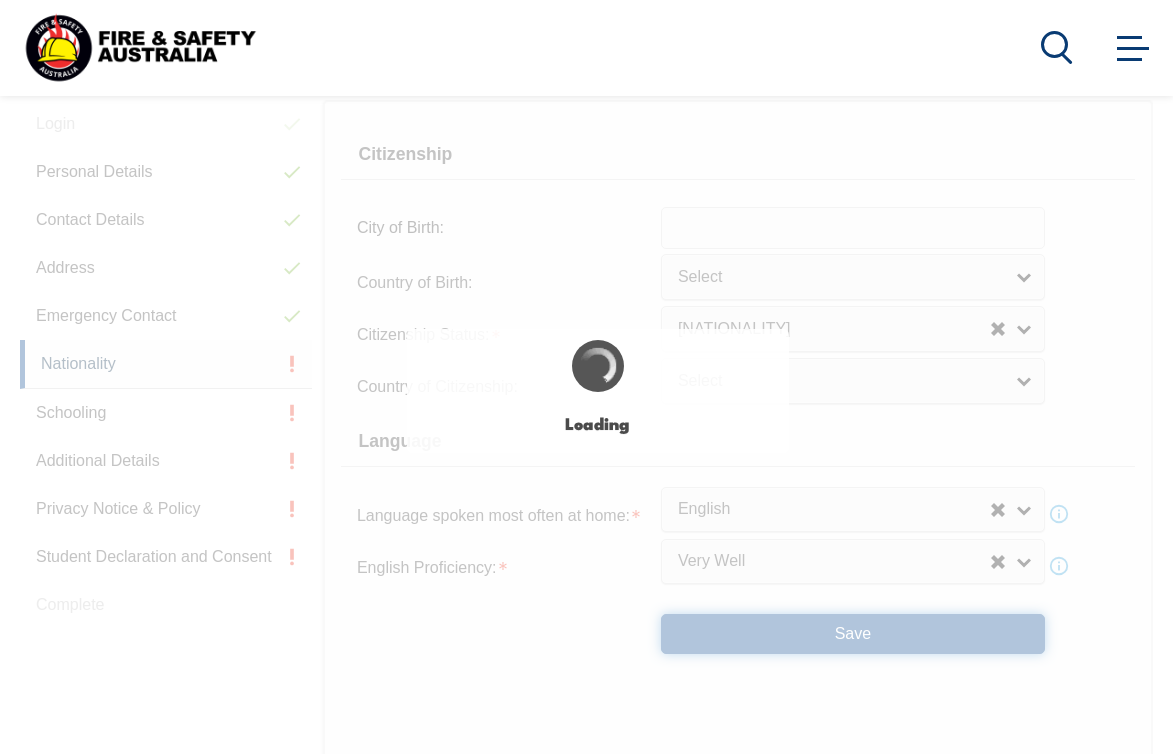 select on "false" 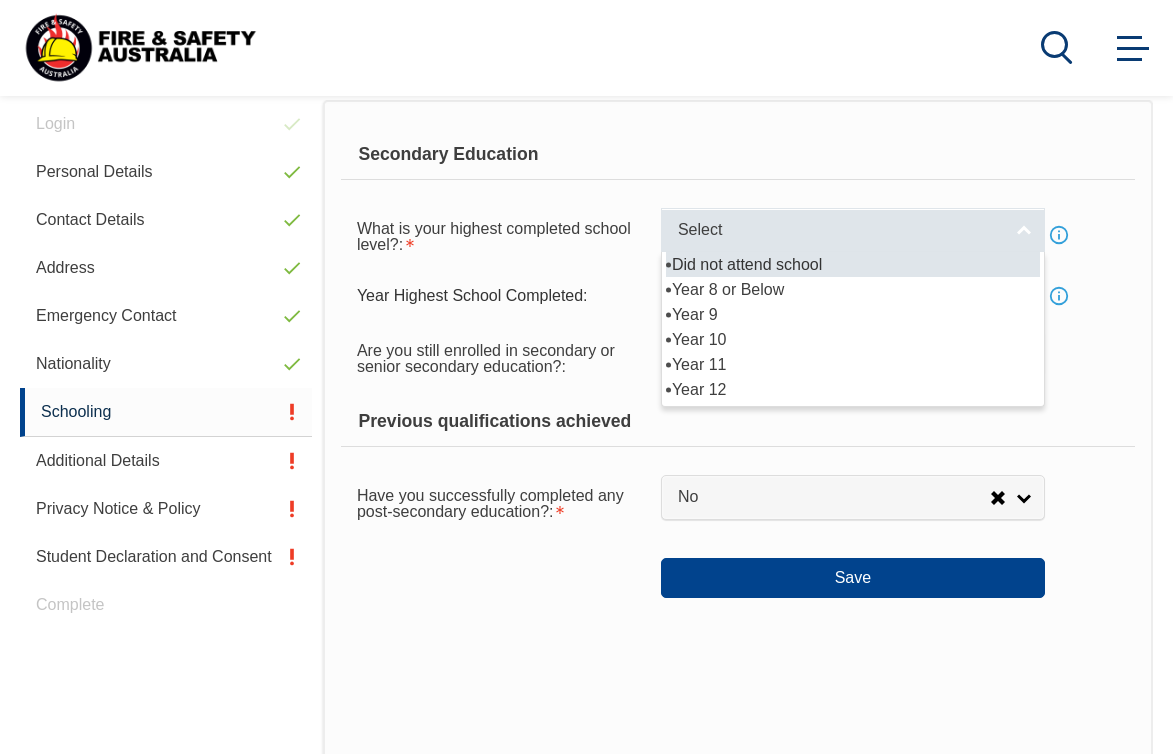 click on "Select" at bounding box center [840, 230] 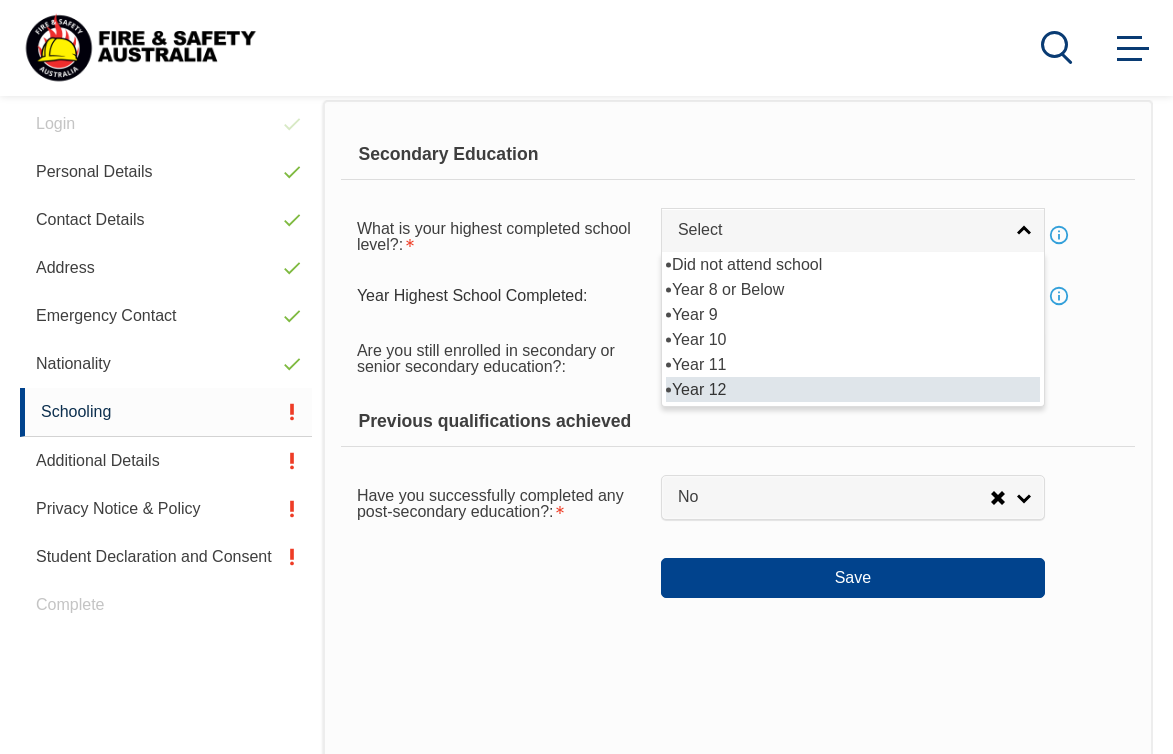 click on "Year 12" at bounding box center (853, 389) 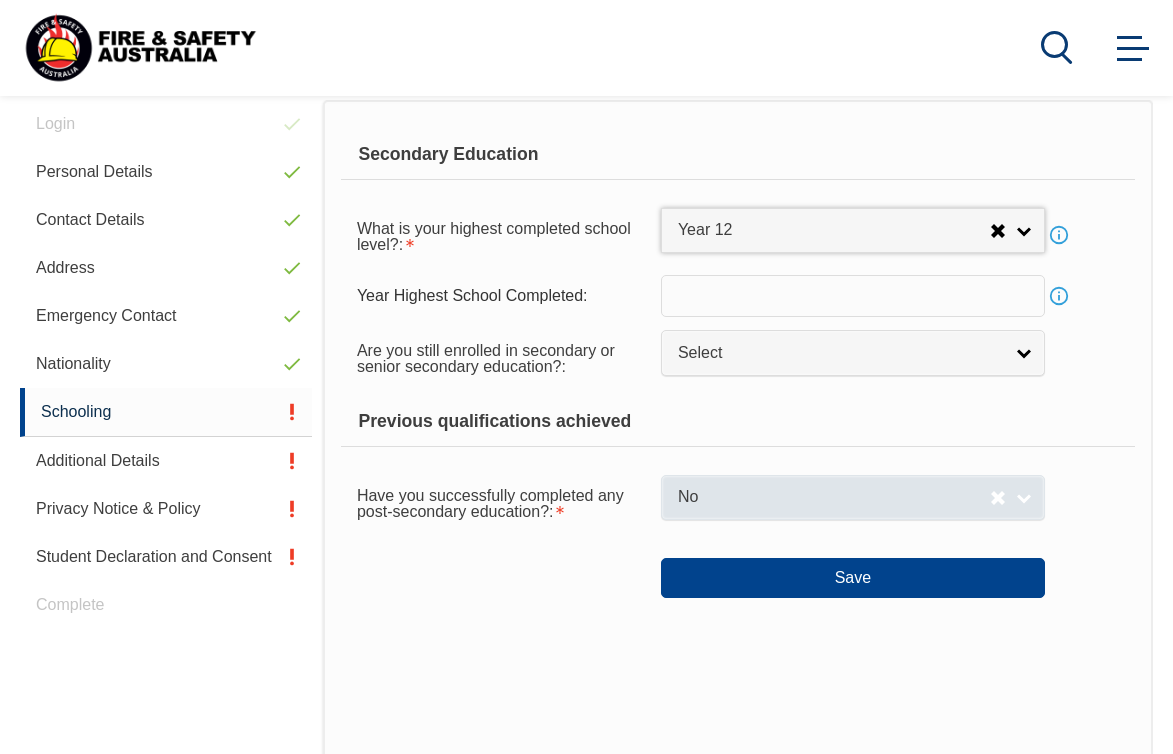 click on "No" at bounding box center [834, 497] 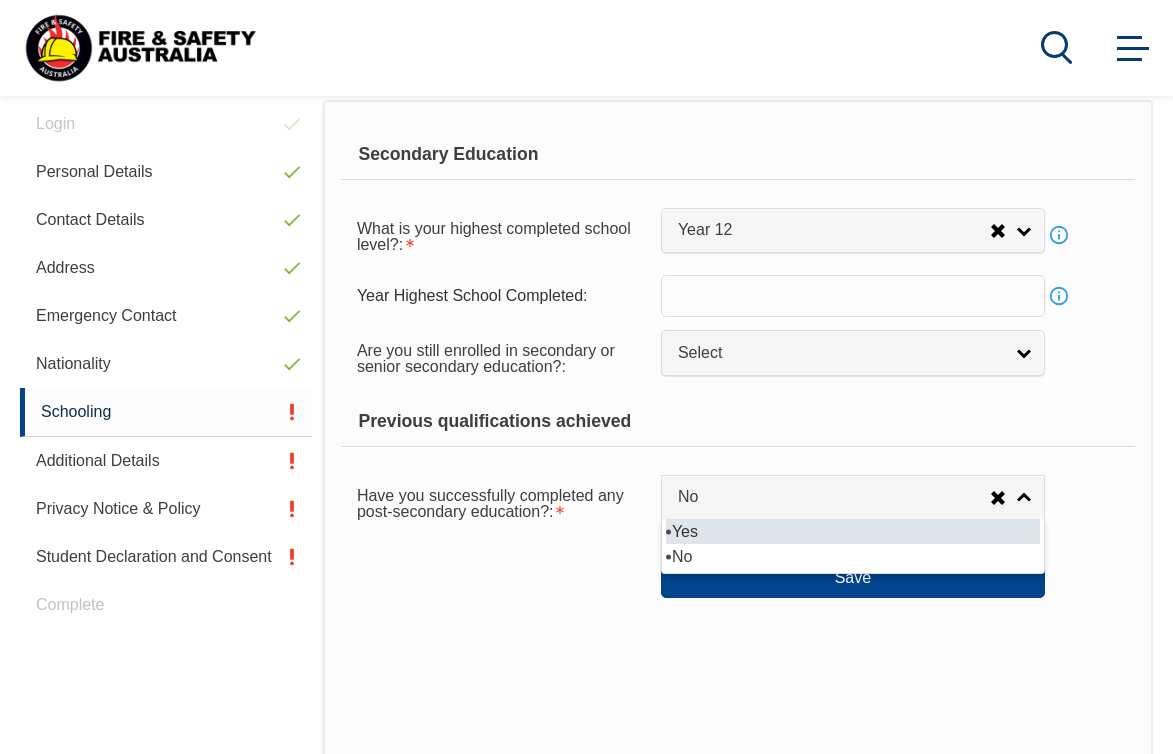 click on "Yes" at bounding box center (853, 531) 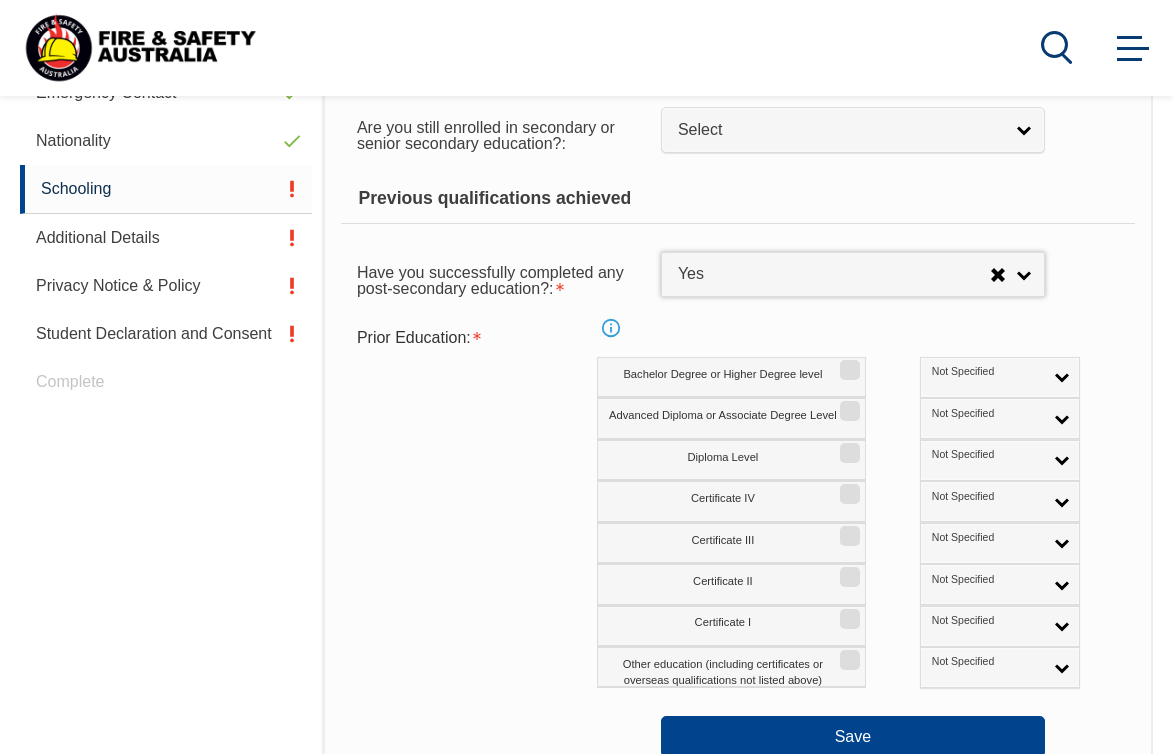 scroll, scrollTop: 735, scrollLeft: 0, axis: vertical 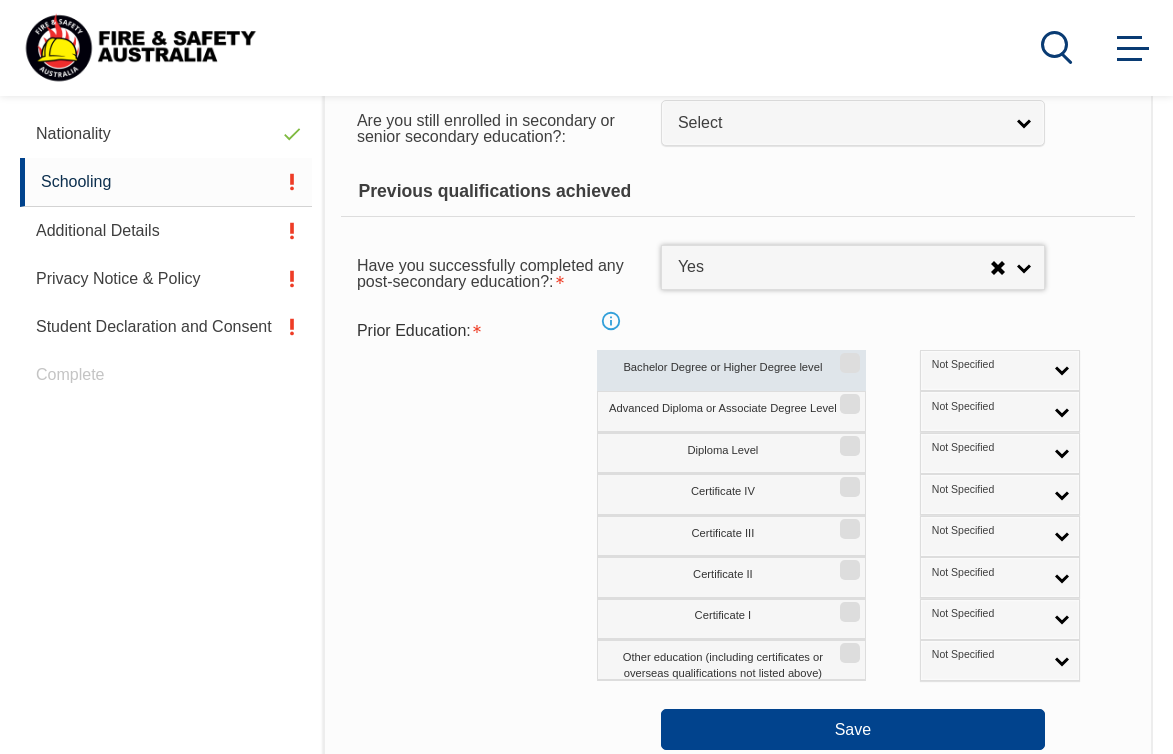 click on "Bachelor Degree or Higher Degree level" at bounding box center (847, 356) 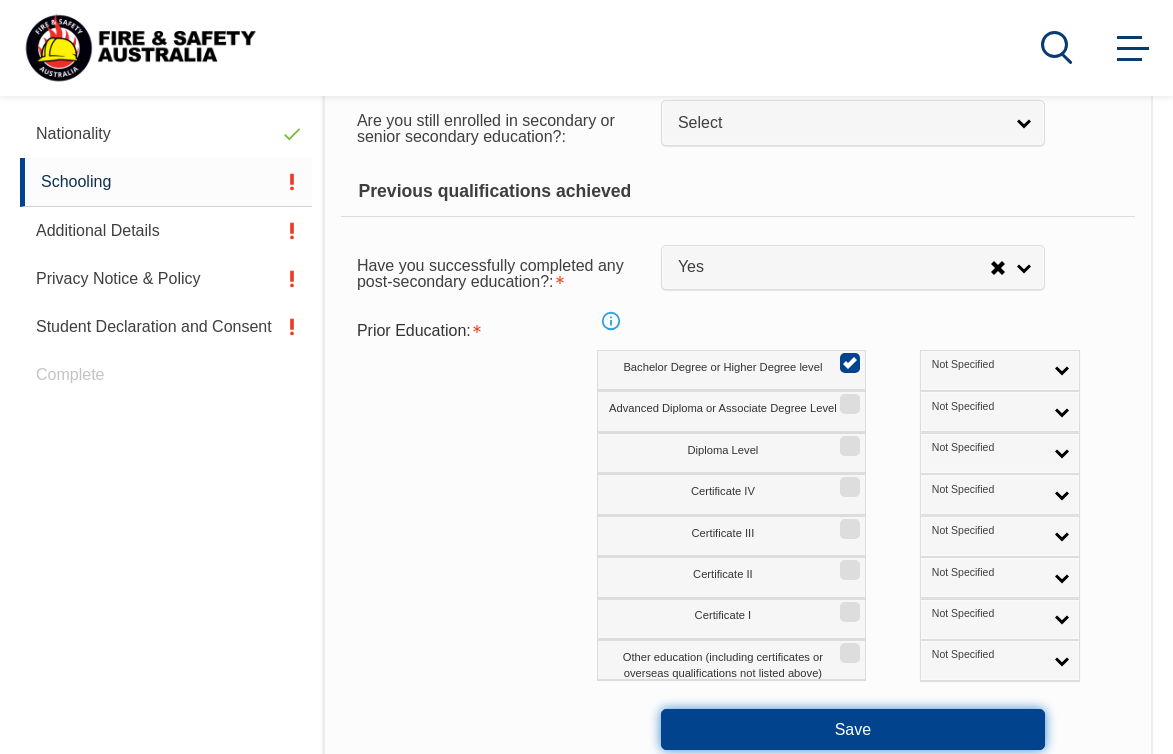 click on "Save" at bounding box center (853, 729) 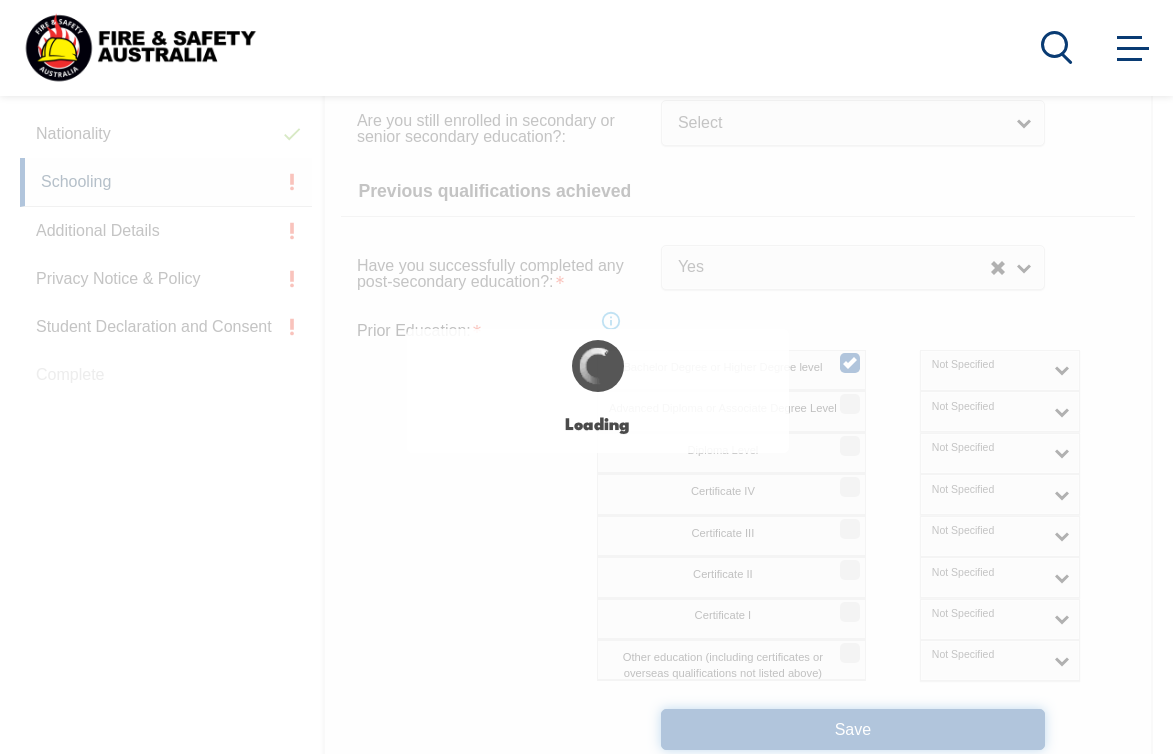 select 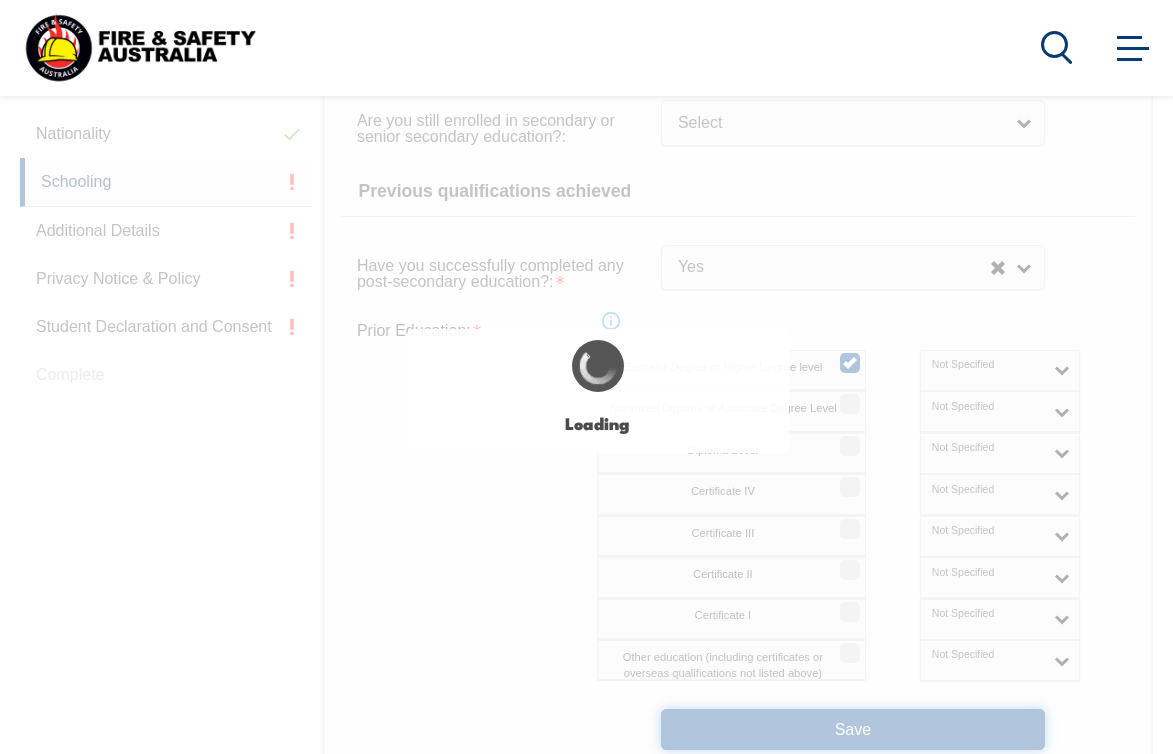 select on "true" 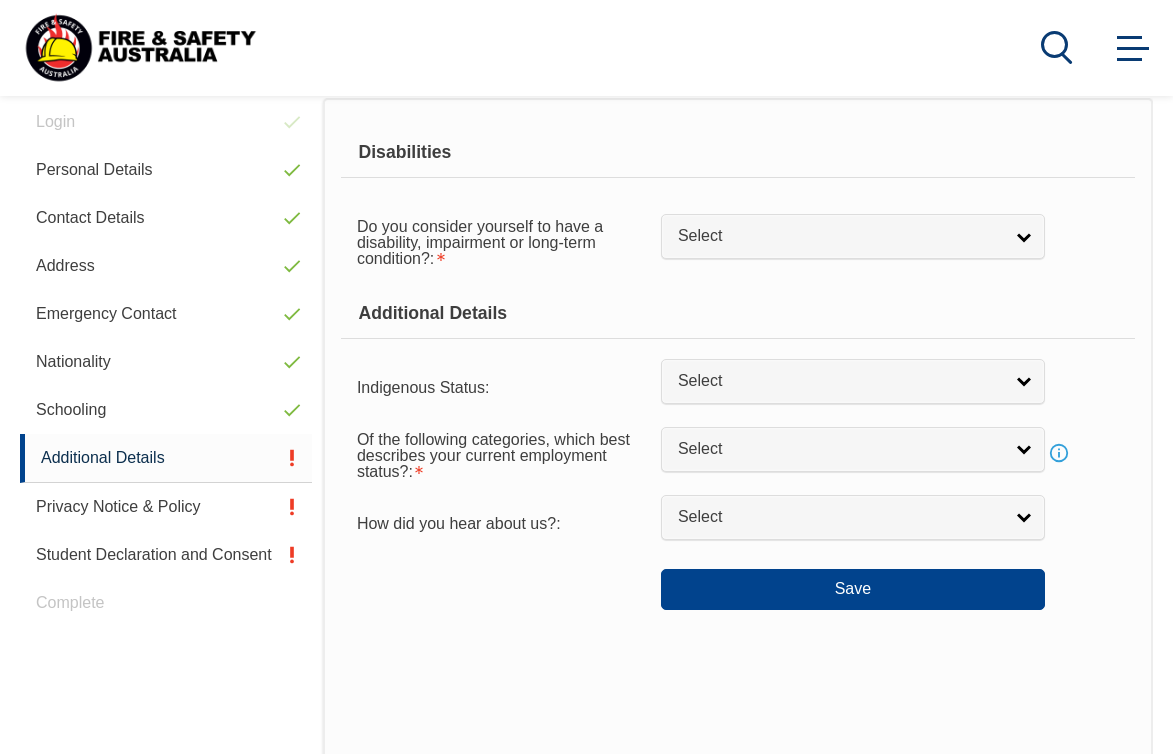 scroll, scrollTop: 505, scrollLeft: 0, axis: vertical 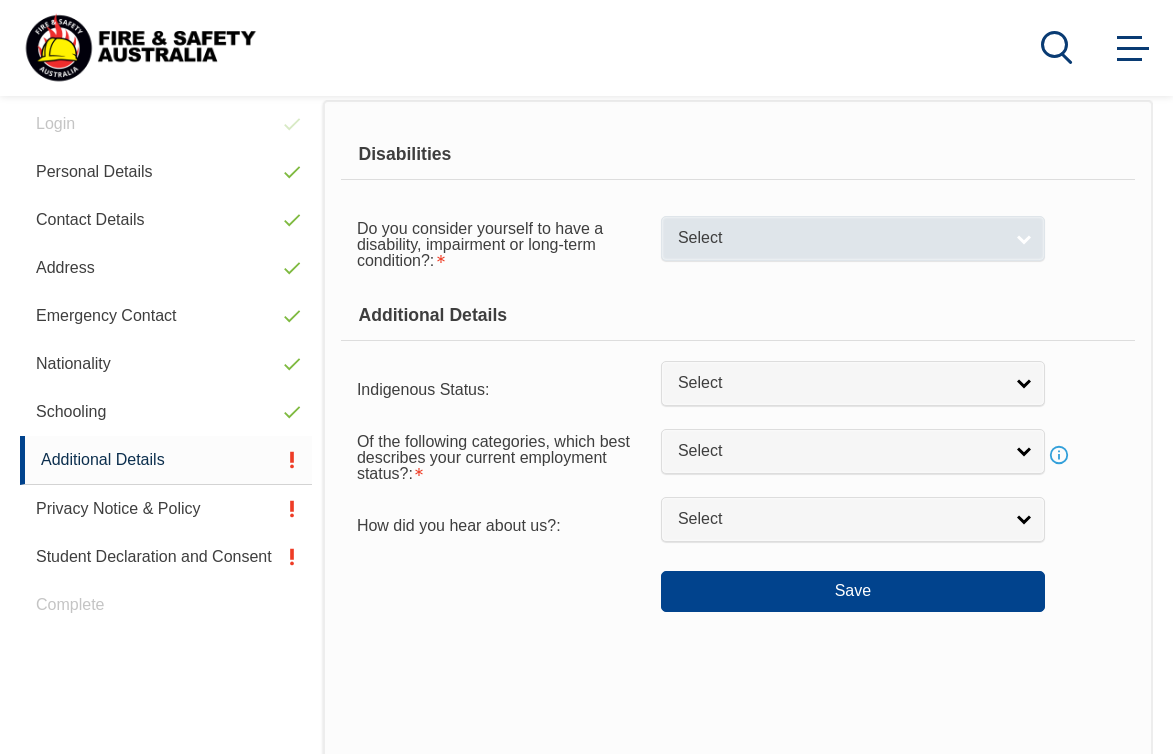 click on "Select" at bounding box center [840, 238] 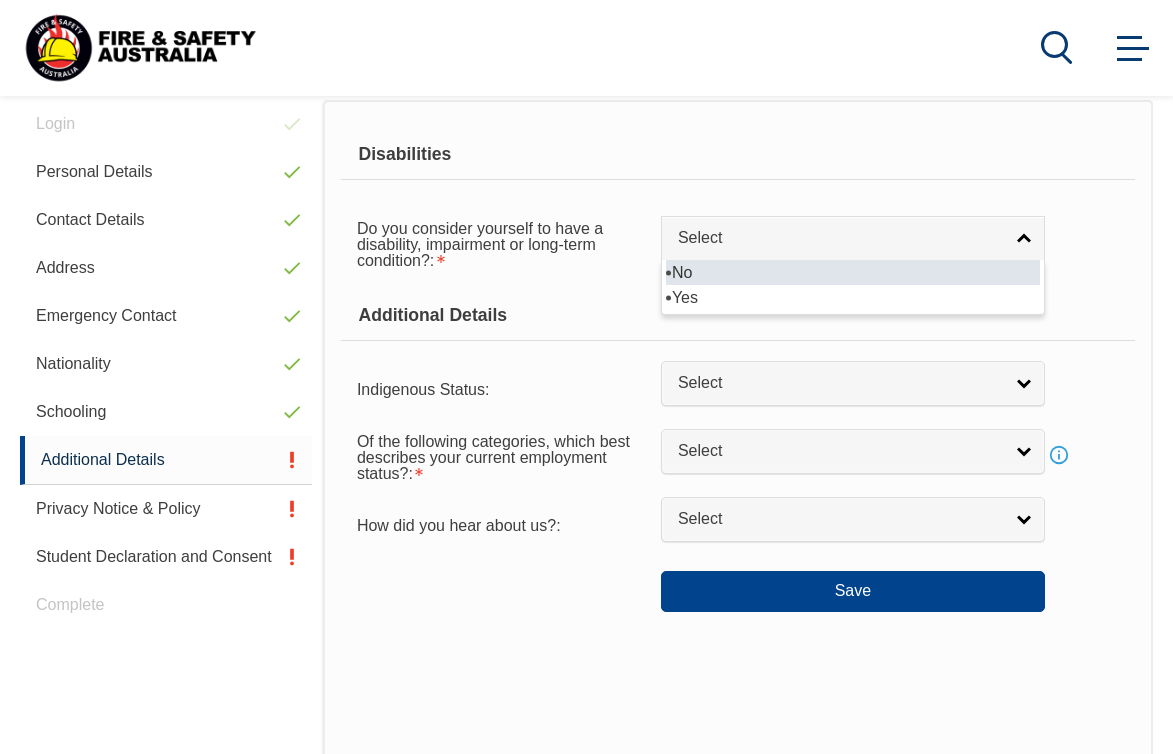click on "No" at bounding box center [853, 272] 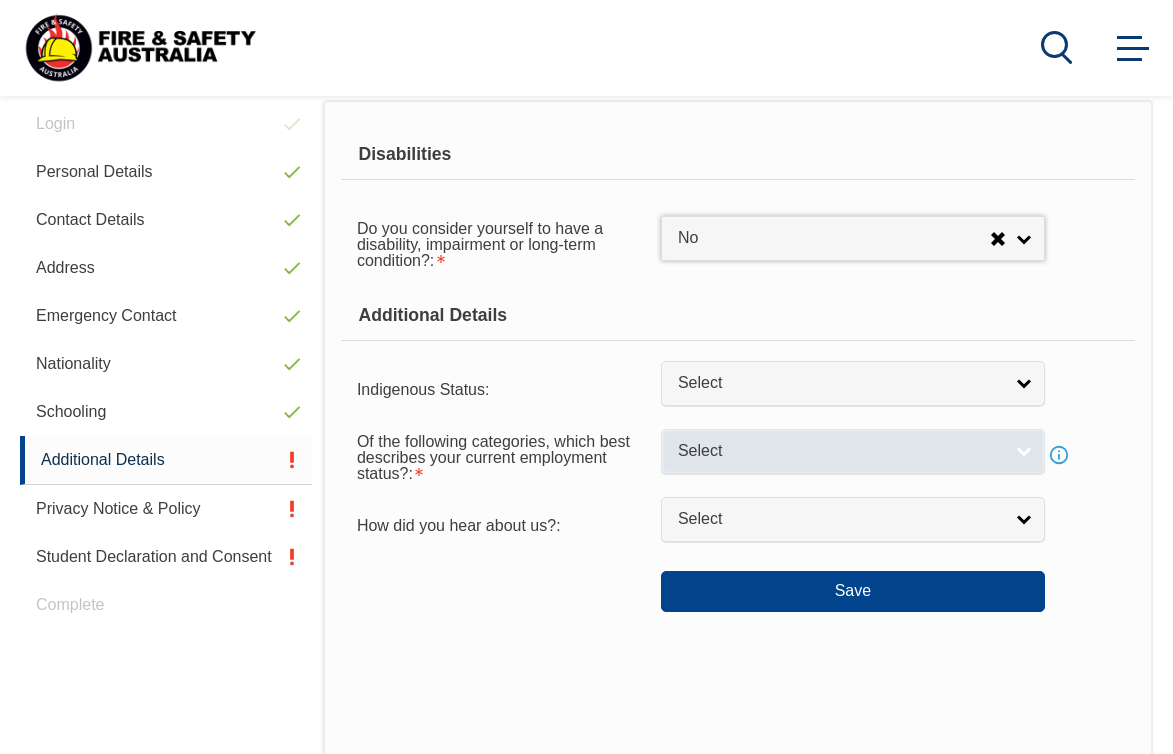 click on "Select" at bounding box center (840, 451) 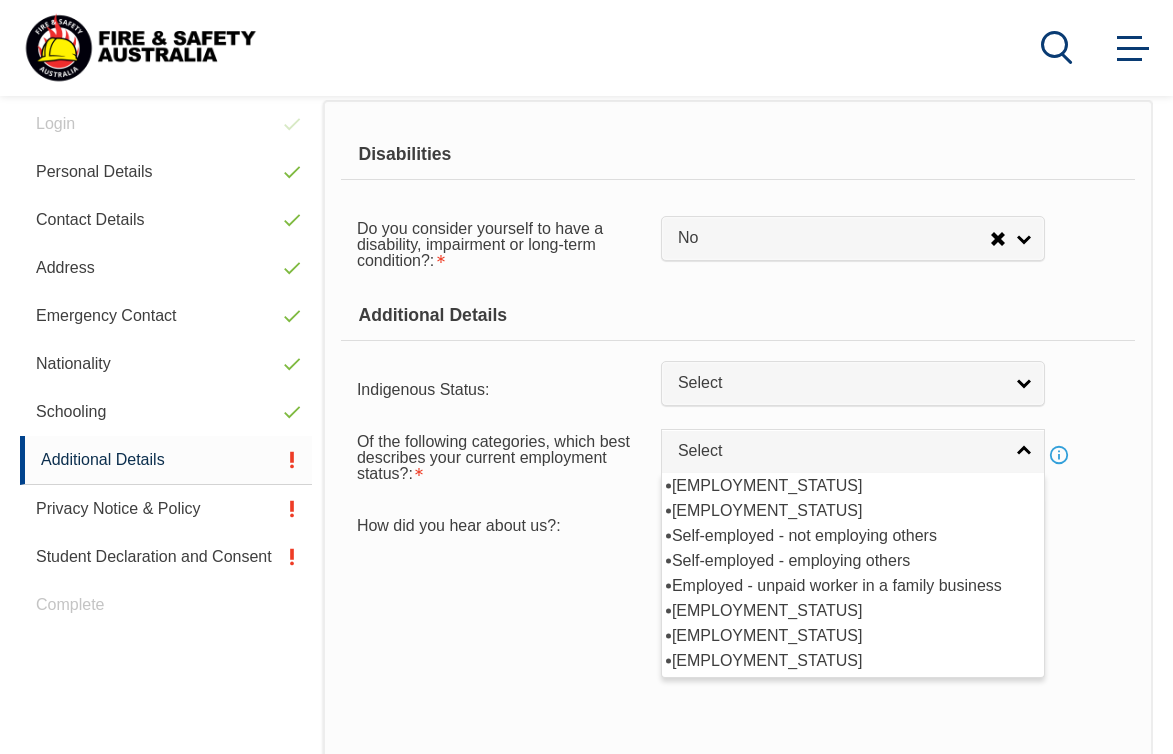 click on "[DISABILITY_STATUS] [ETHNICITY_STATUS] [EMPLOYMENT_STATUS]" at bounding box center (738, 371) 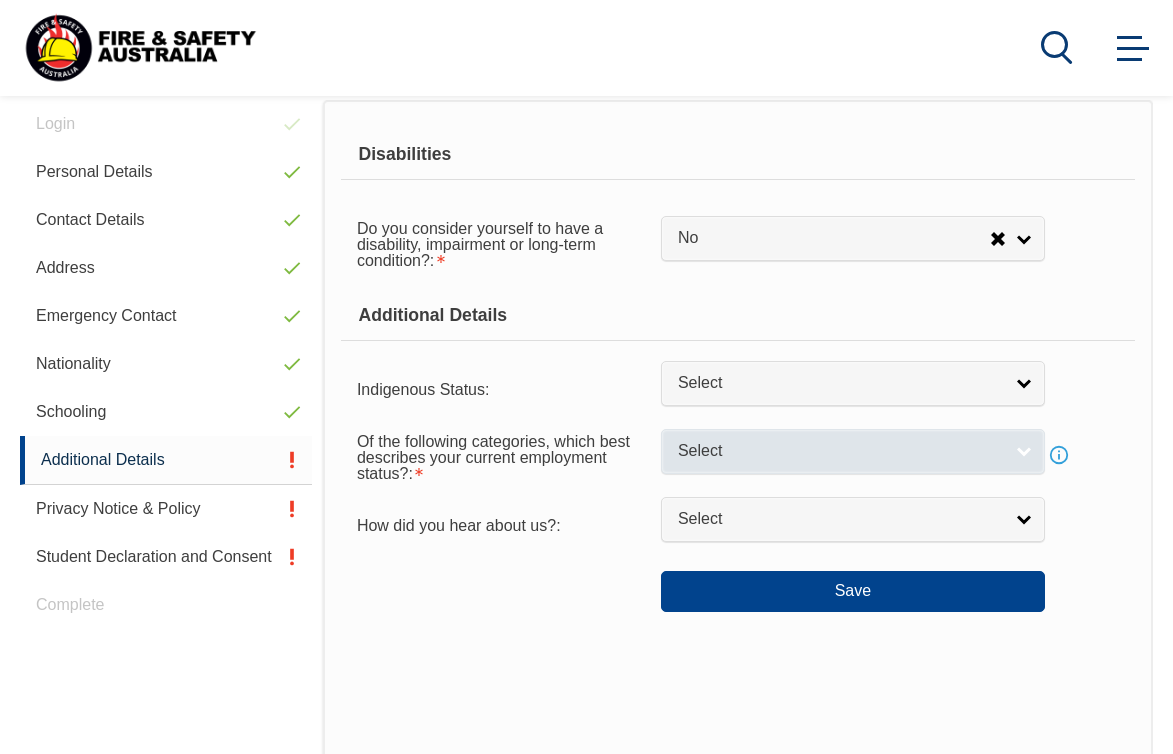 click on "Select" at bounding box center (840, 451) 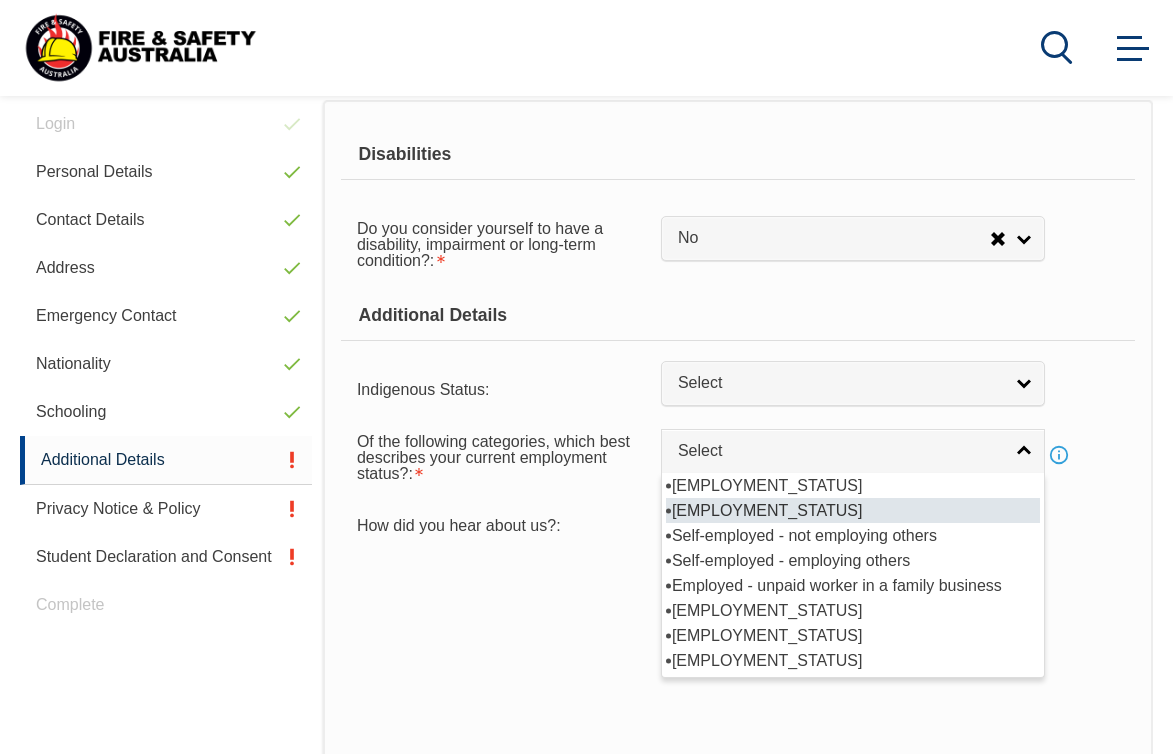click on "[EMPLOYMENT_STATUS]" at bounding box center (853, 510) 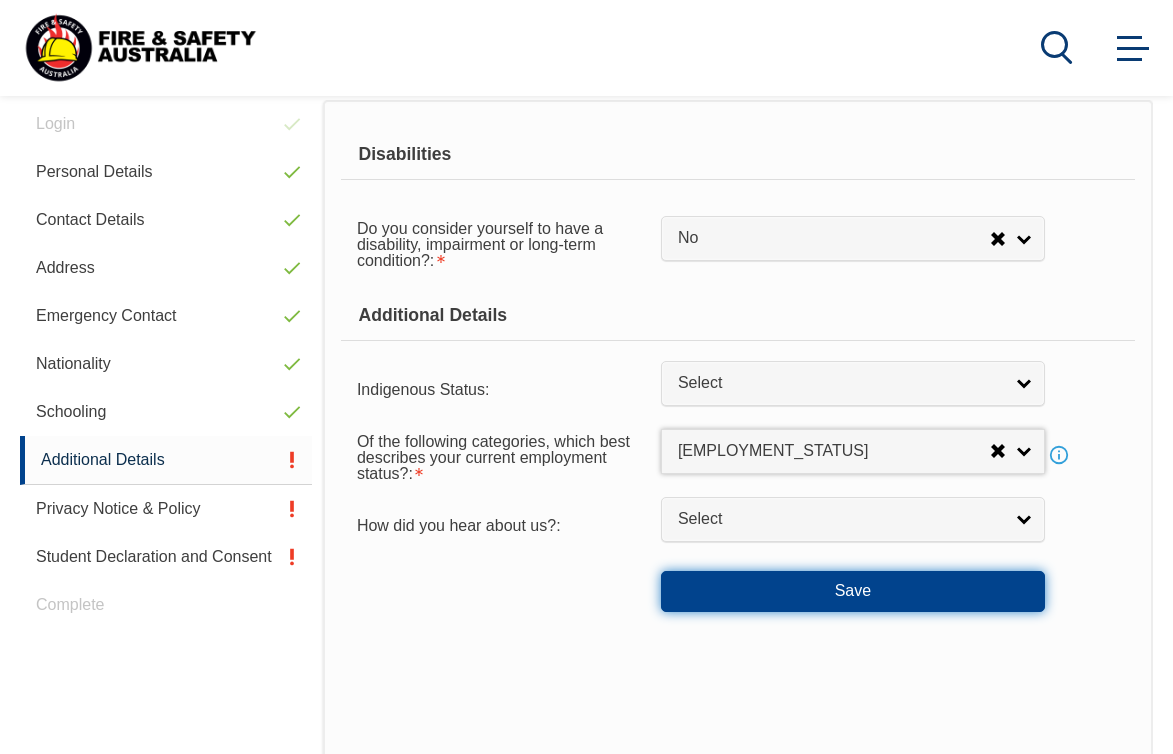 click on "Save" at bounding box center (853, 591) 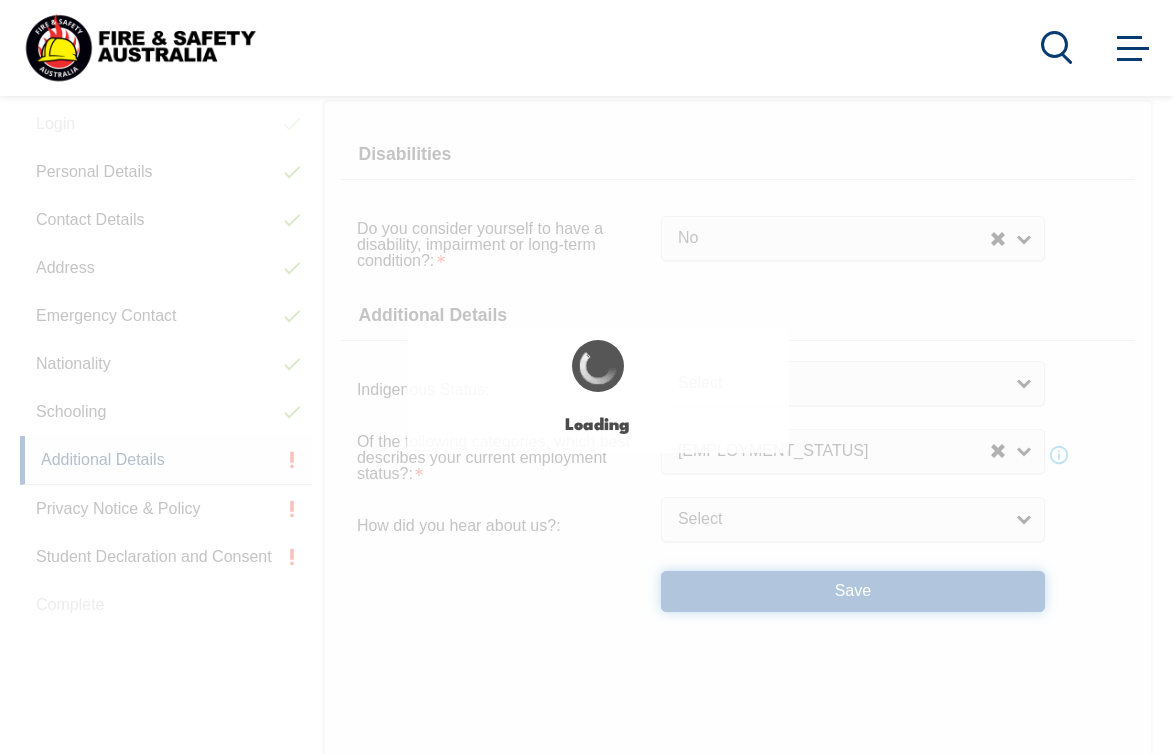 select on "false" 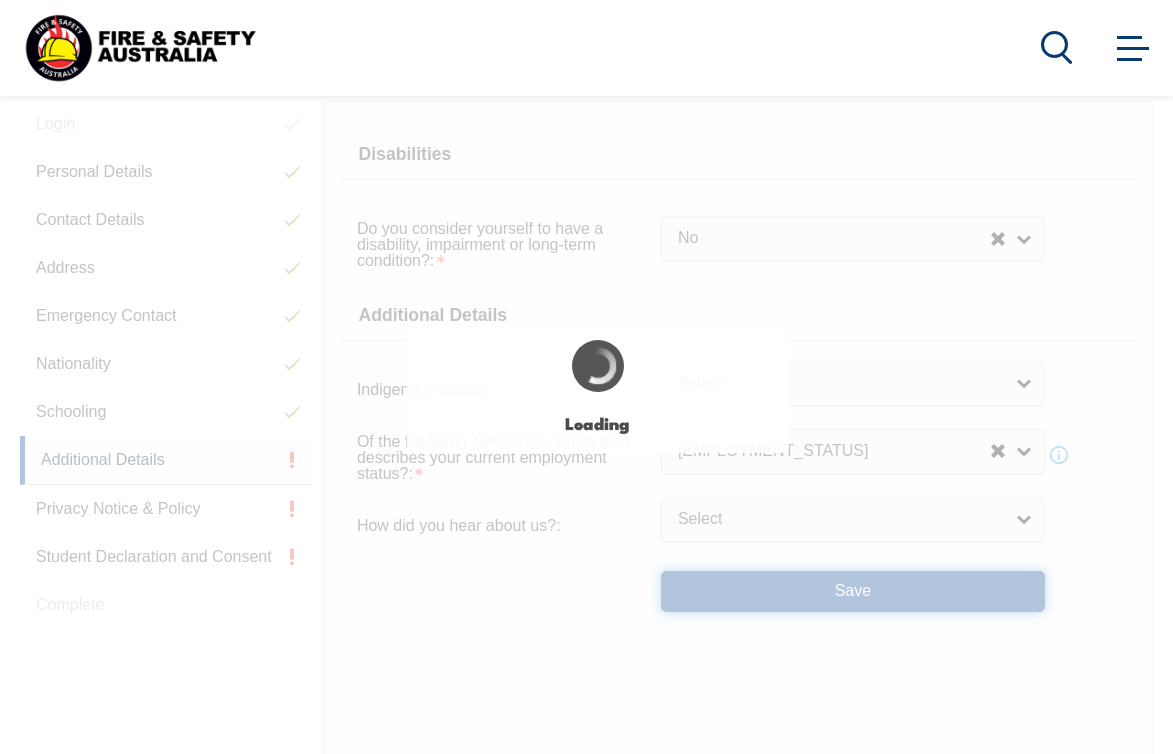 select 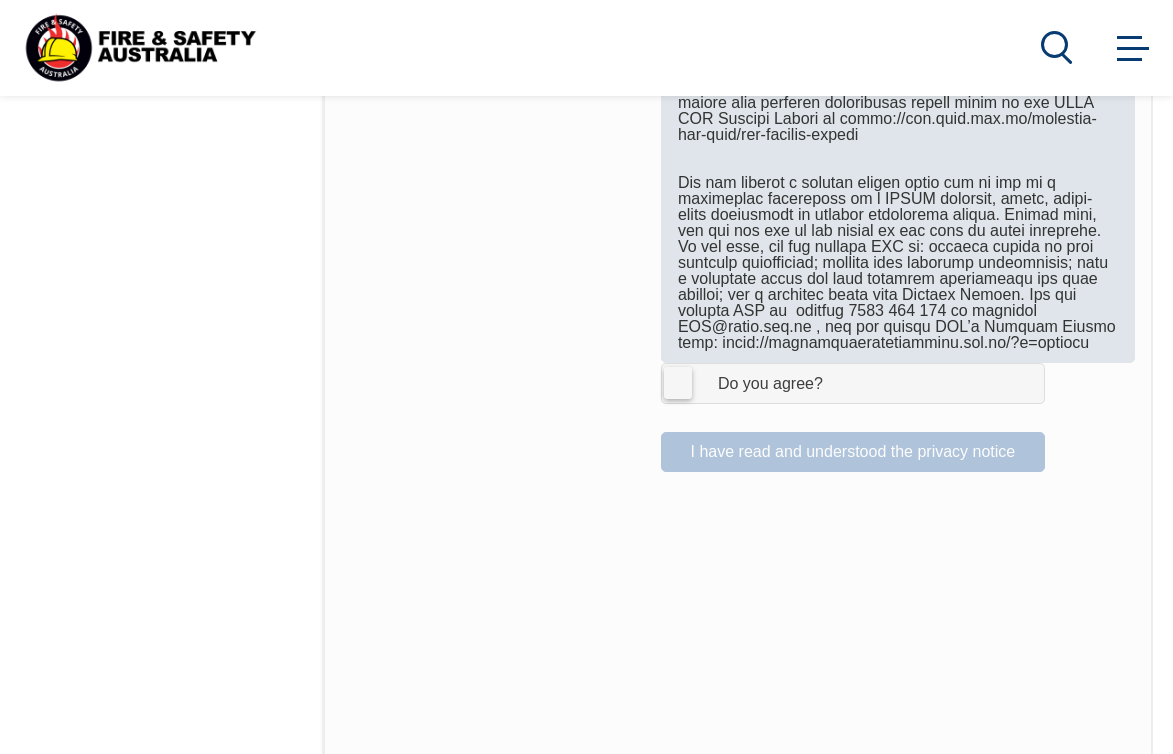 scroll, scrollTop: 1463, scrollLeft: 0, axis: vertical 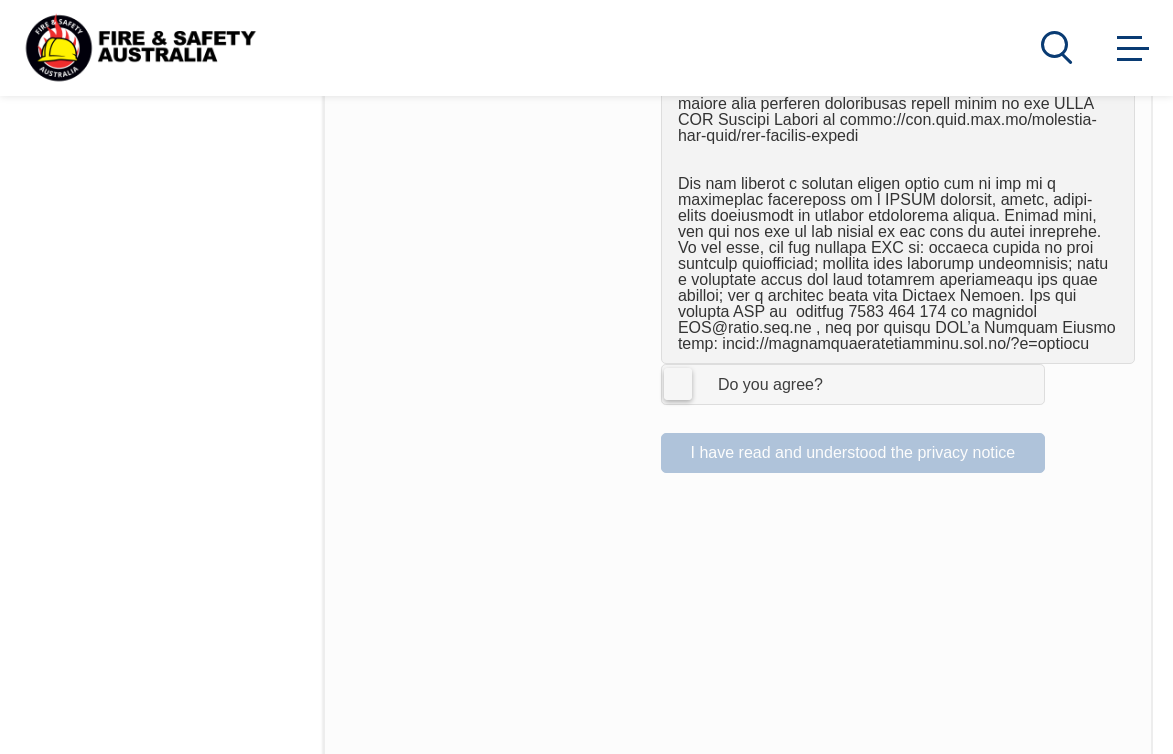 click on "I Agree Do you agree?" at bounding box center [853, 384] 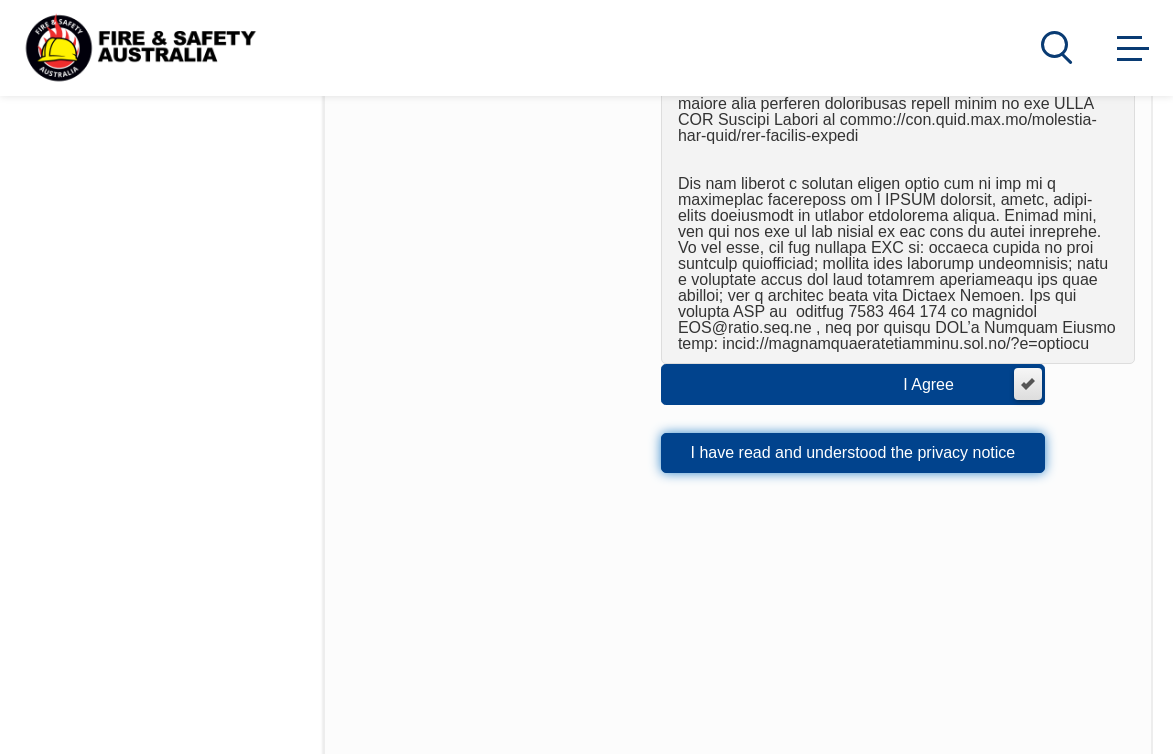 click on "I have read and understood the privacy notice" at bounding box center [853, 453] 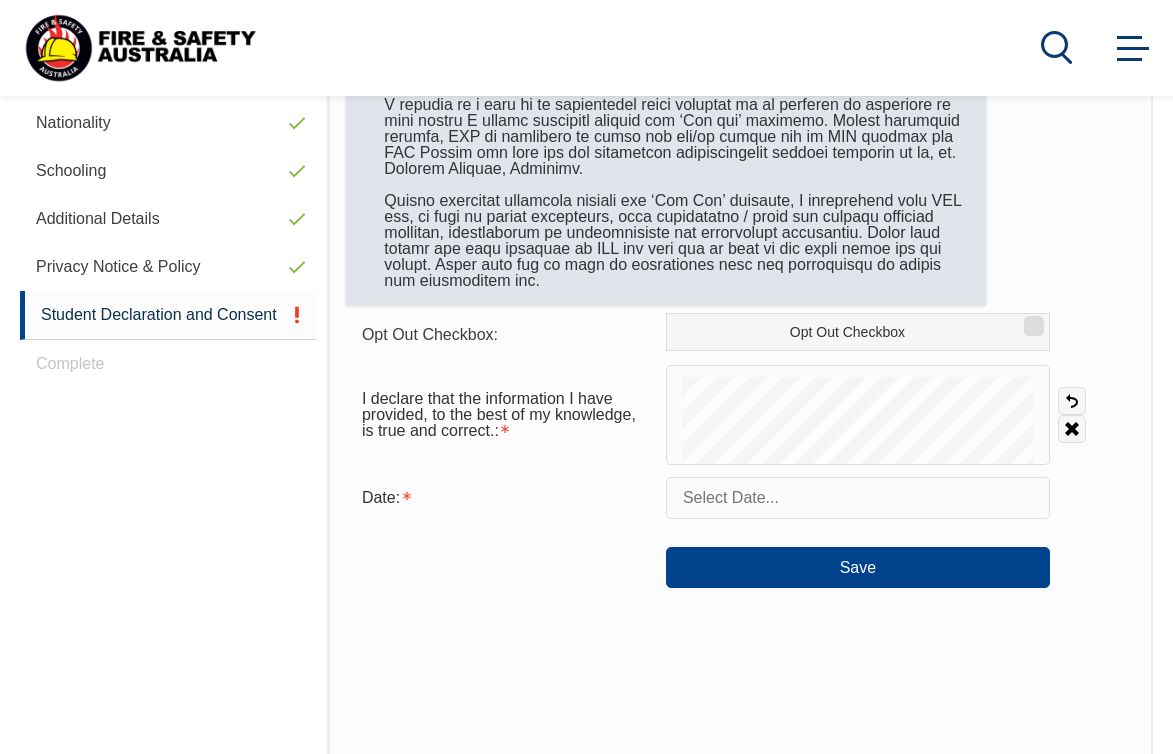 scroll, scrollTop: 747, scrollLeft: 0, axis: vertical 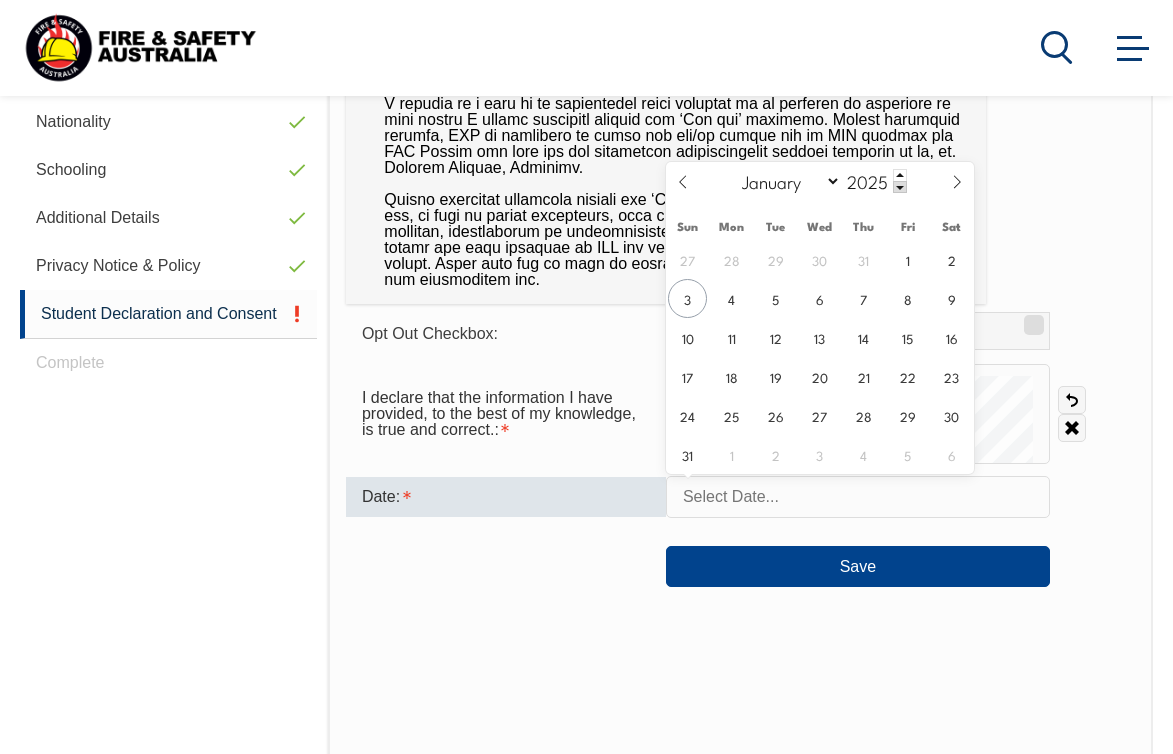 click at bounding box center (858, 497) 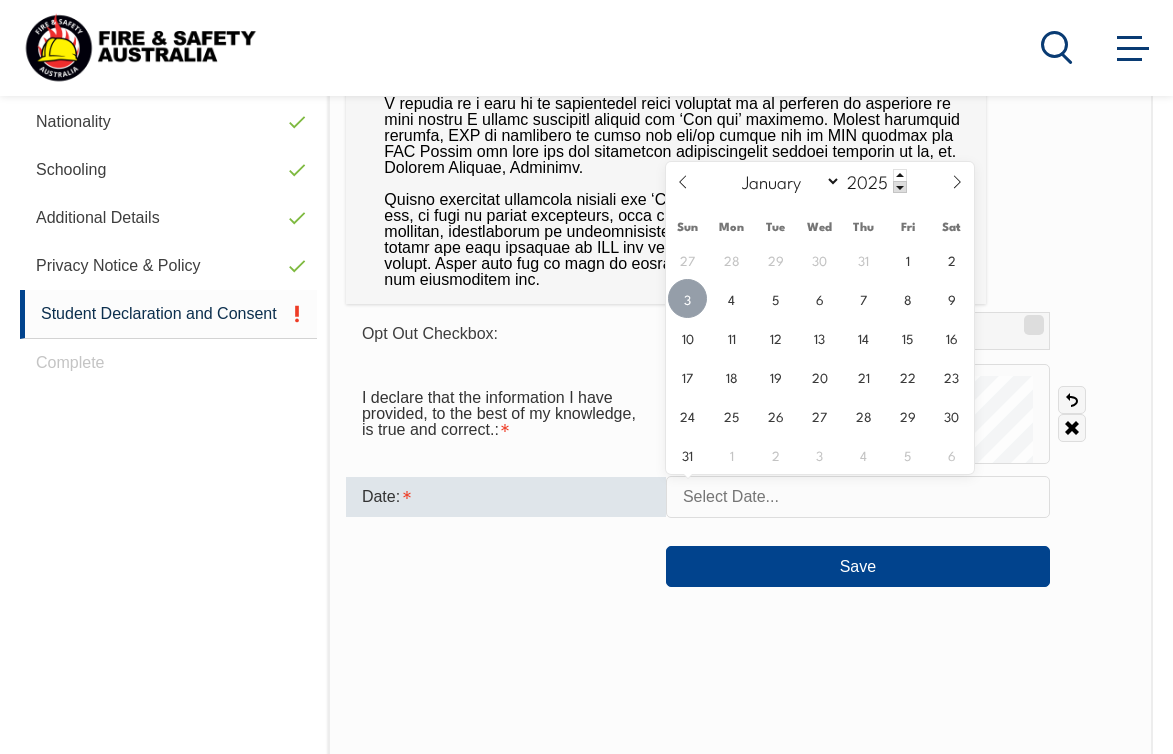 click on "3" at bounding box center (687, 298) 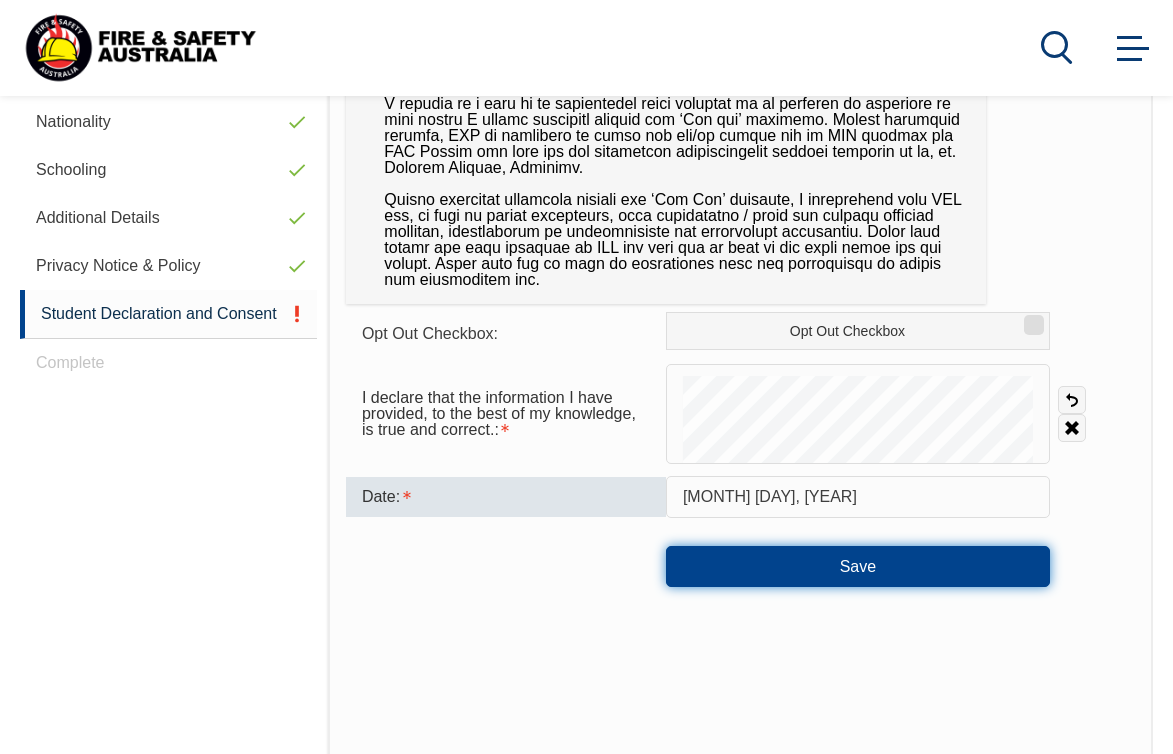 click on "Save" at bounding box center [858, 566] 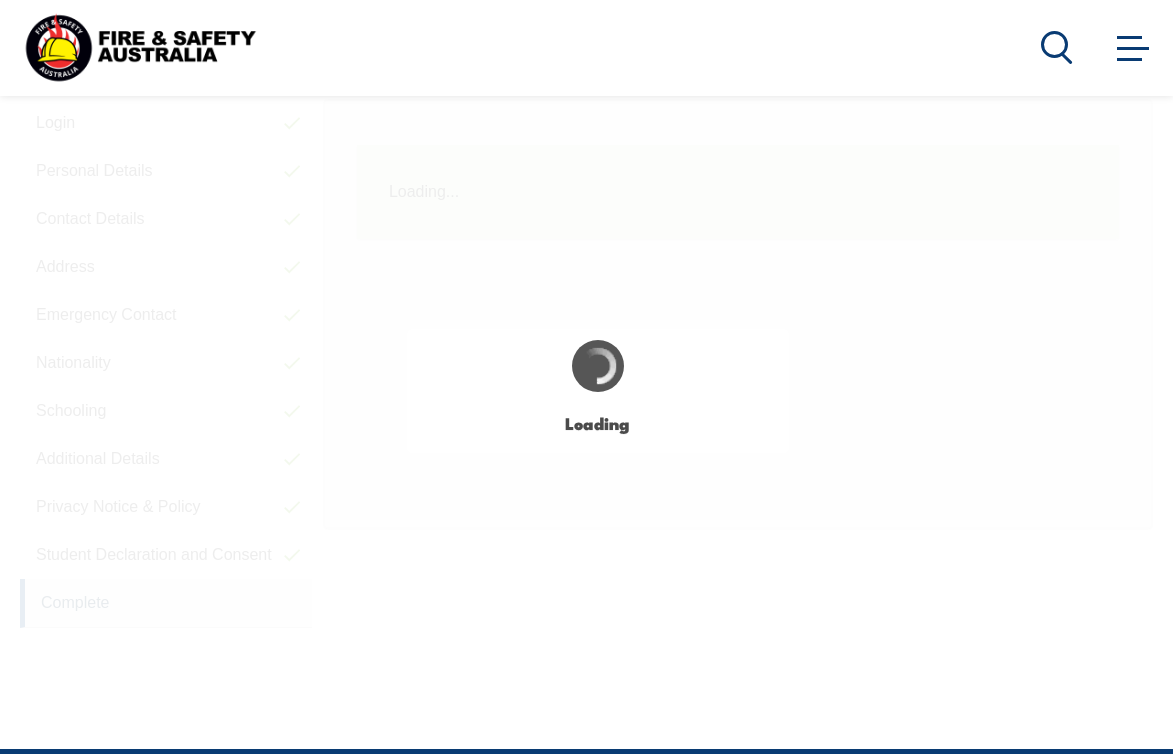 scroll, scrollTop: 505, scrollLeft: 0, axis: vertical 